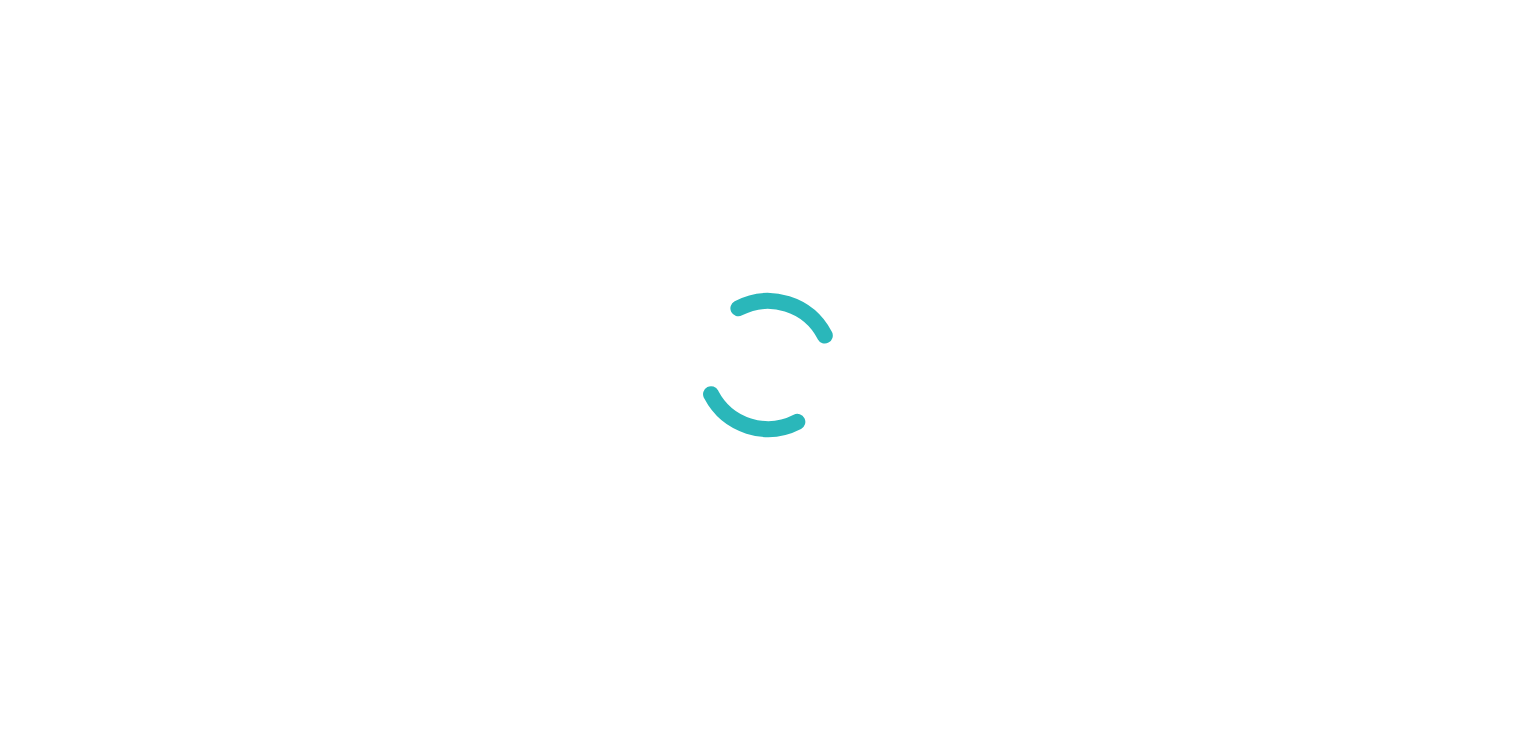 scroll, scrollTop: 0, scrollLeft: 0, axis: both 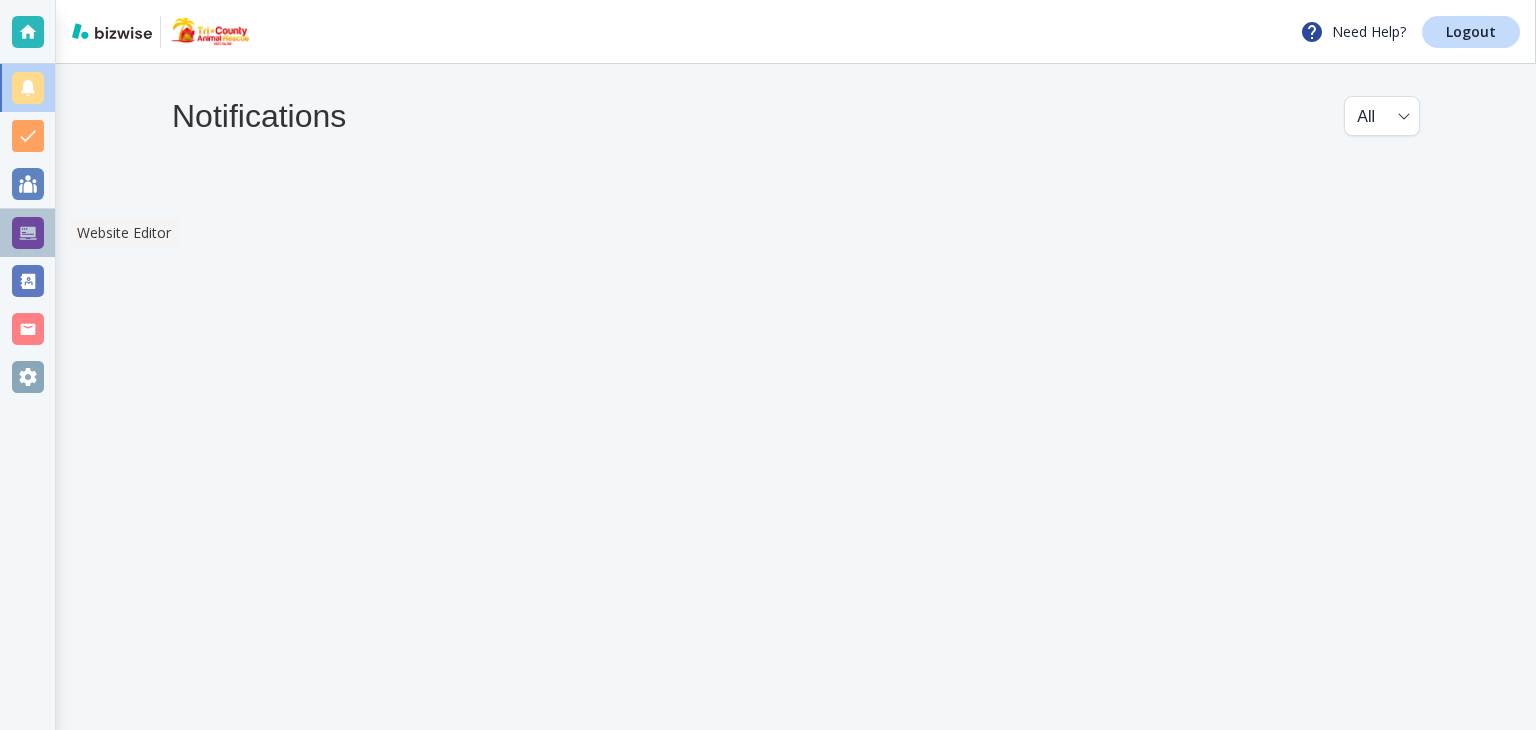 click at bounding box center (28, 233) 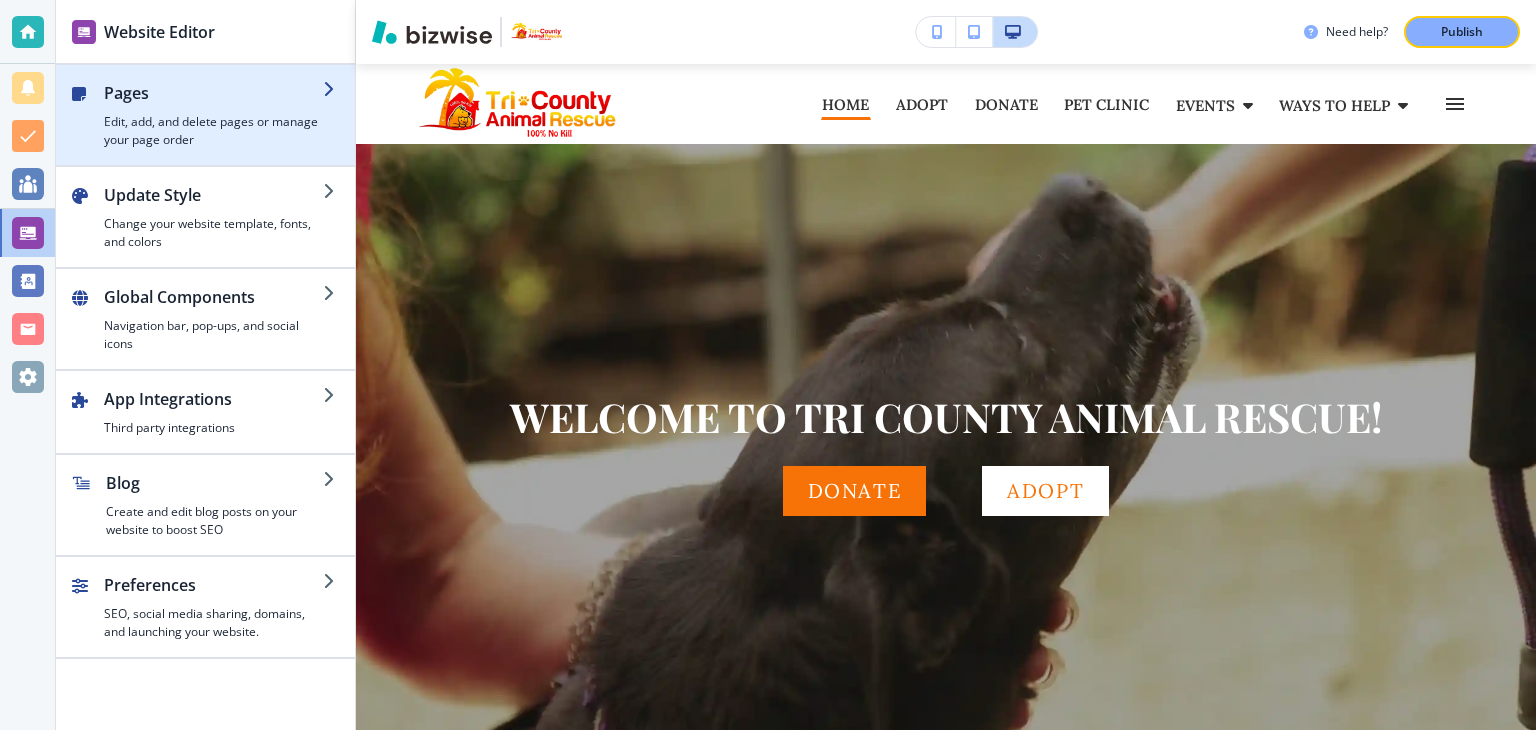 click on "Edit, add, and delete pages or manage your page order" at bounding box center (213, 131) 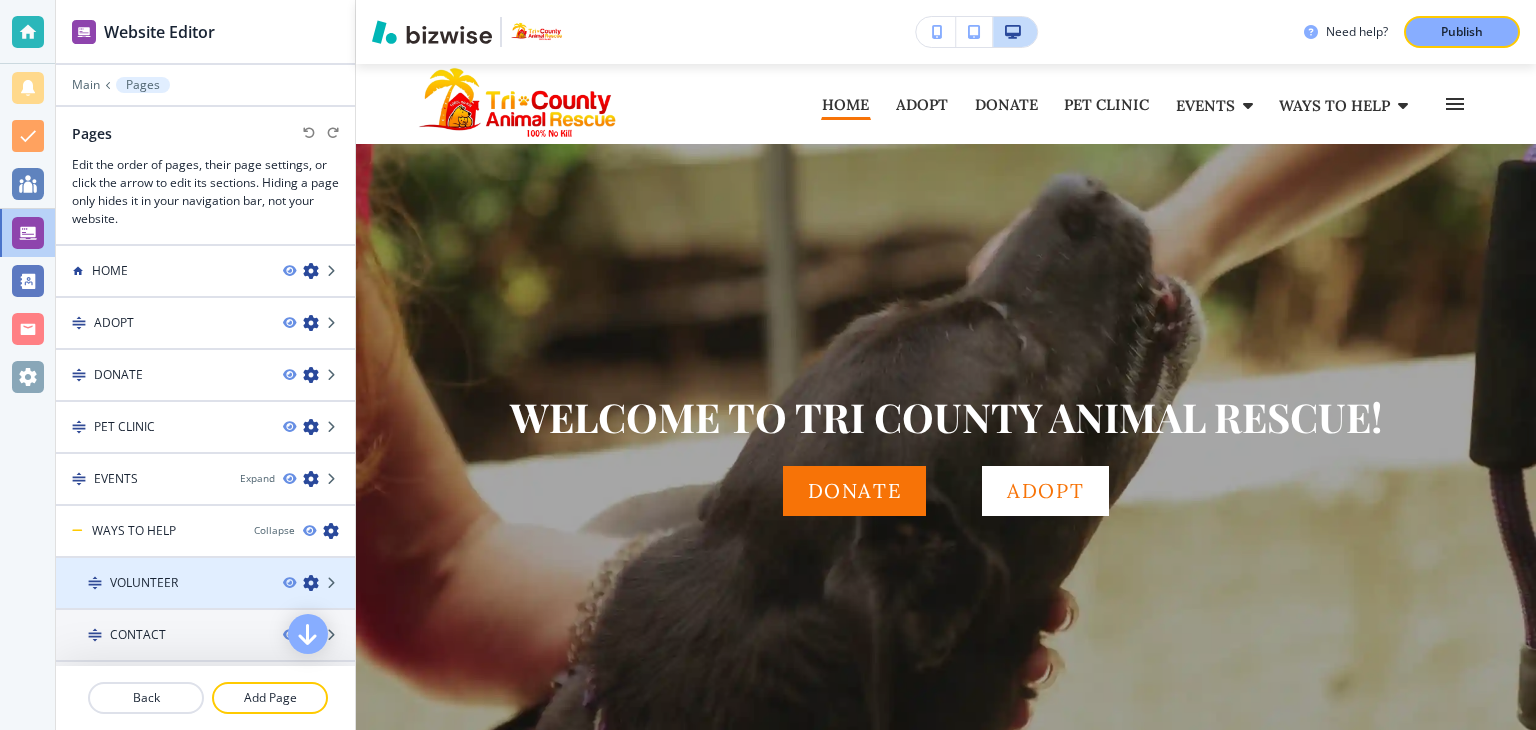 click on "VOLUNTEER" at bounding box center [144, 583] 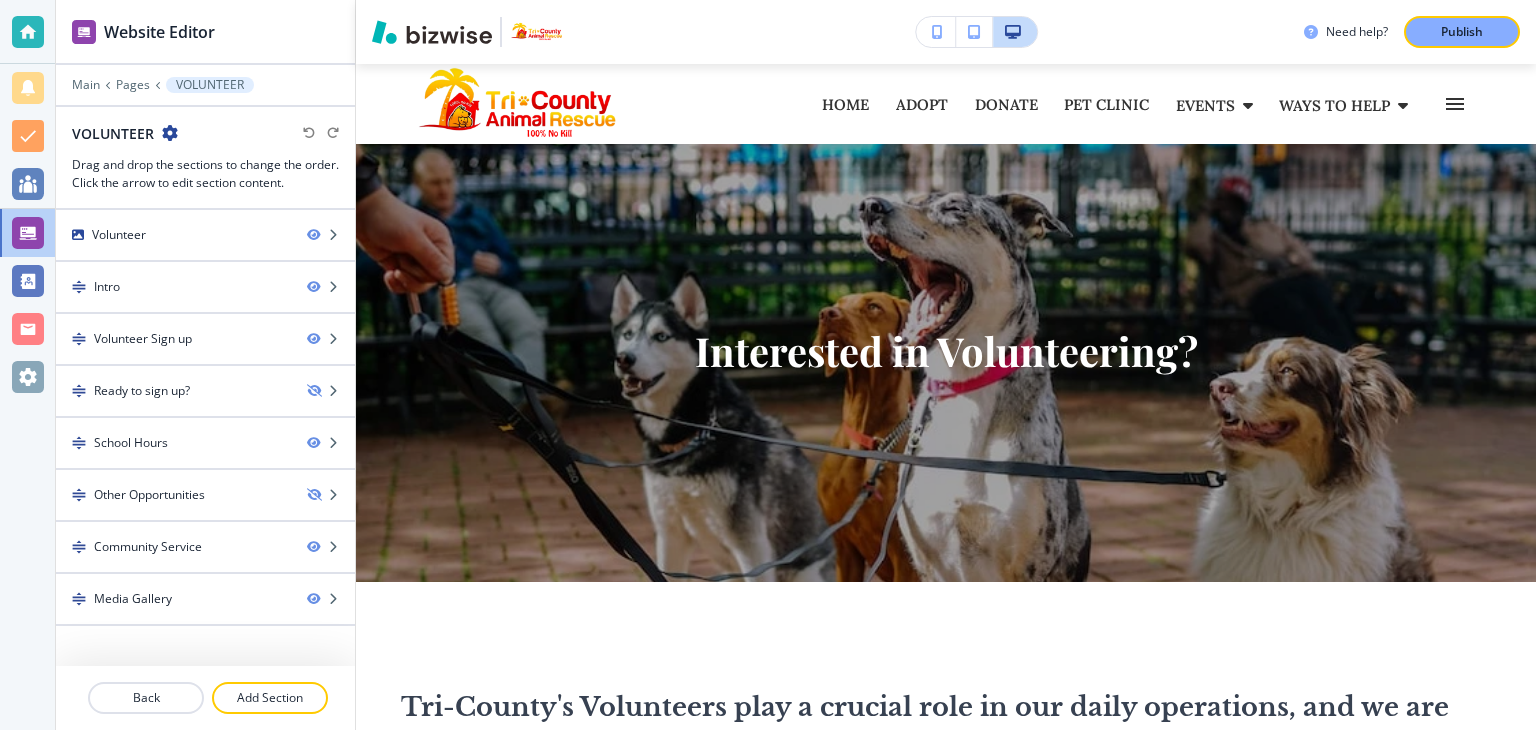 scroll, scrollTop: 400, scrollLeft: 0, axis: vertical 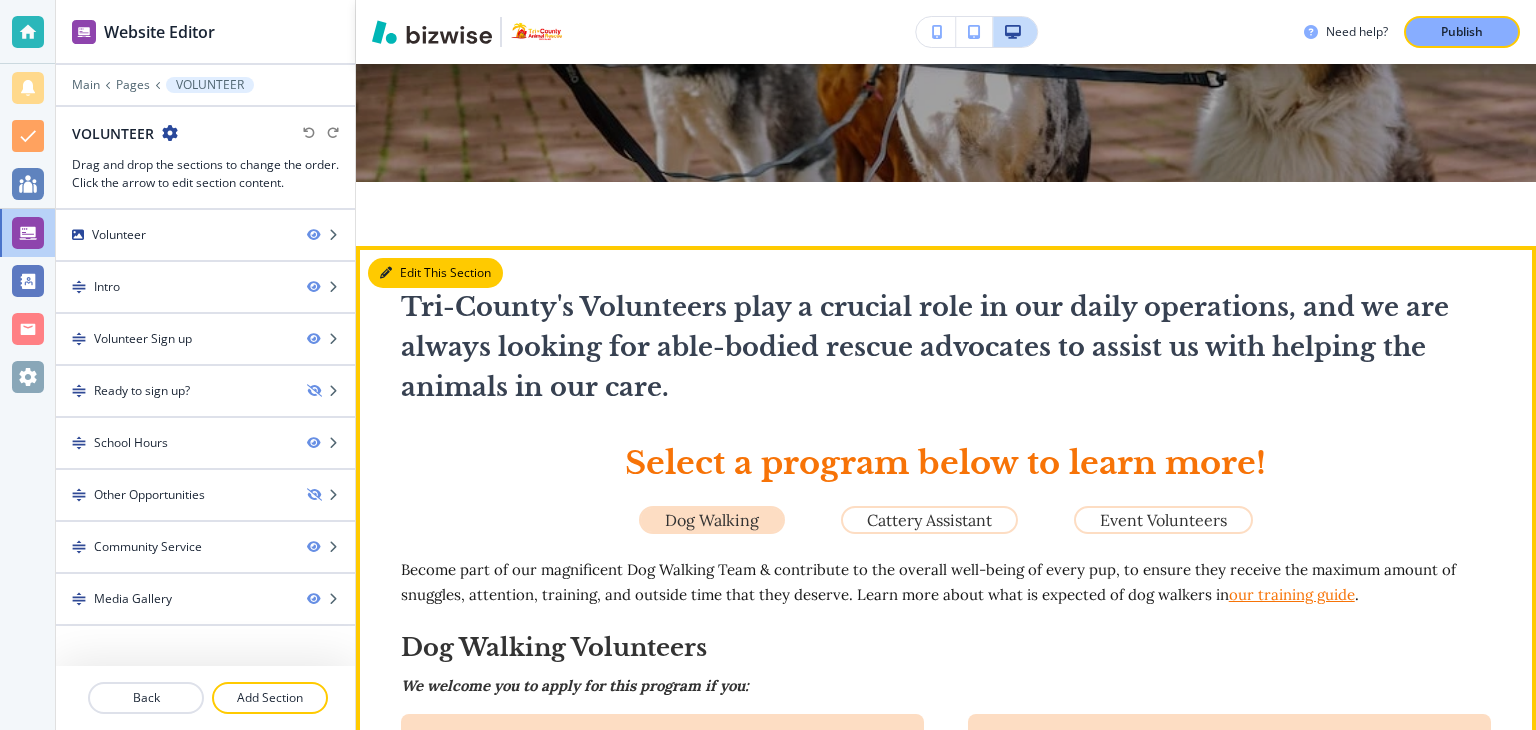 click on "Edit This Section" at bounding box center [435, 273] 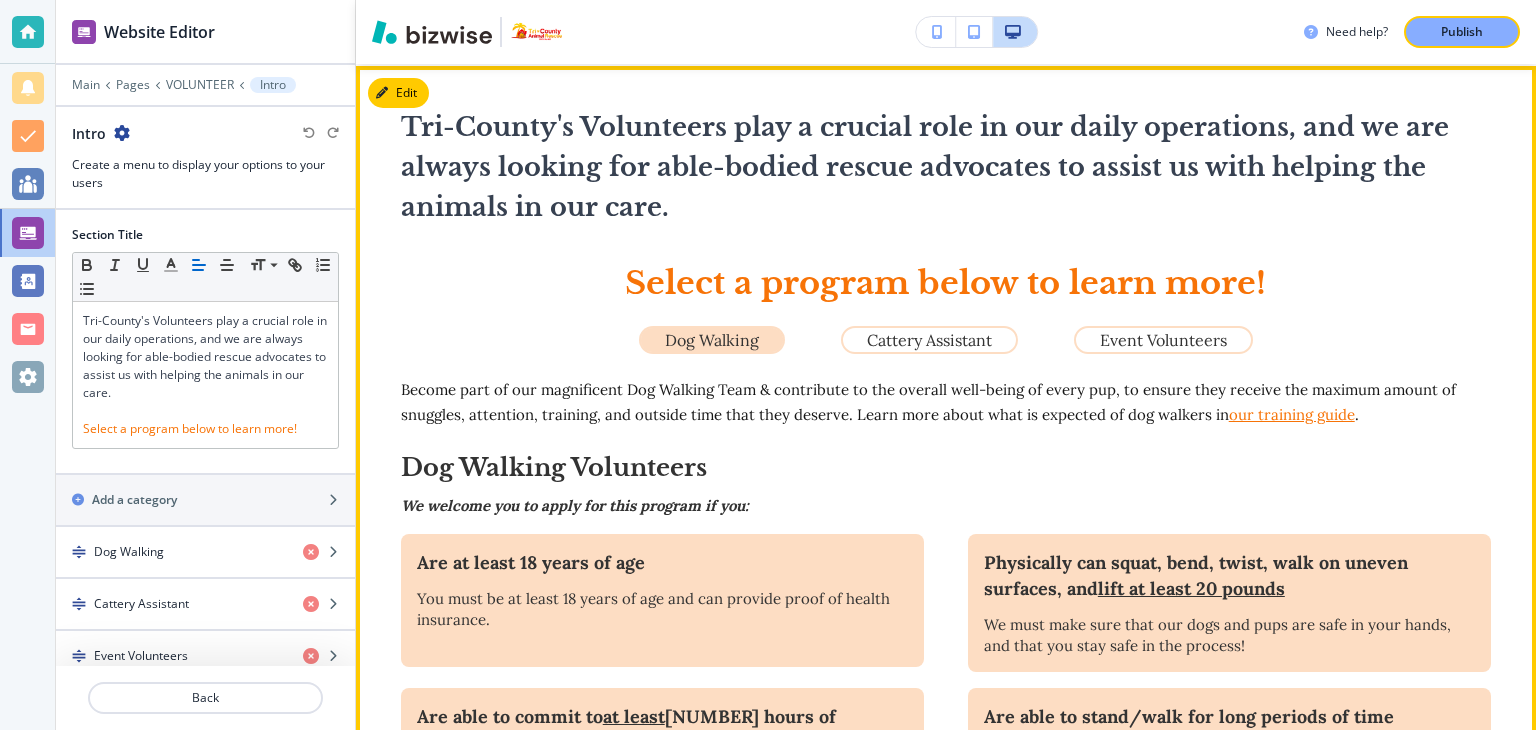scroll, scrollTop: 581, scrollLeft: 0, axis: vertical 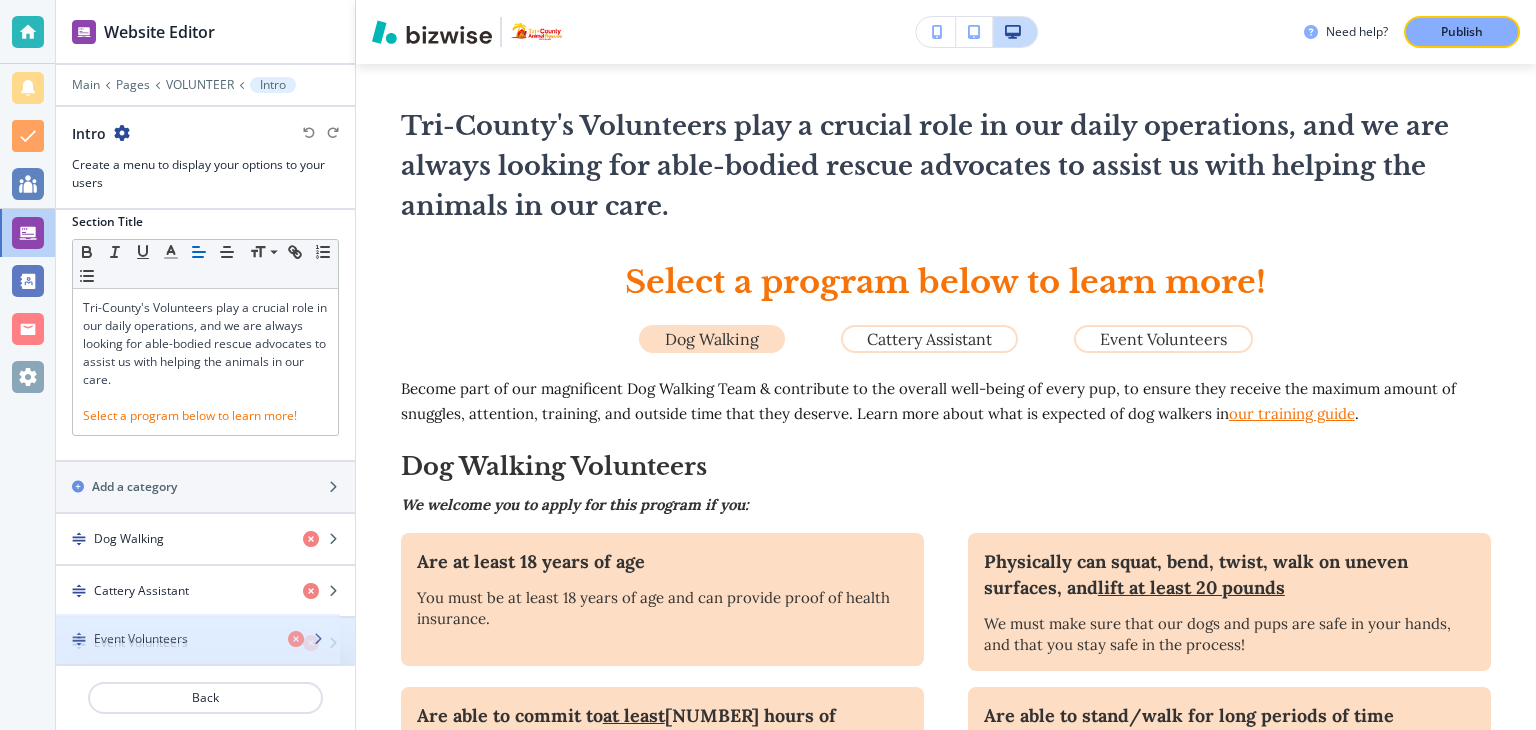click on "Event Volunteers" at bounding box center [141, 643] 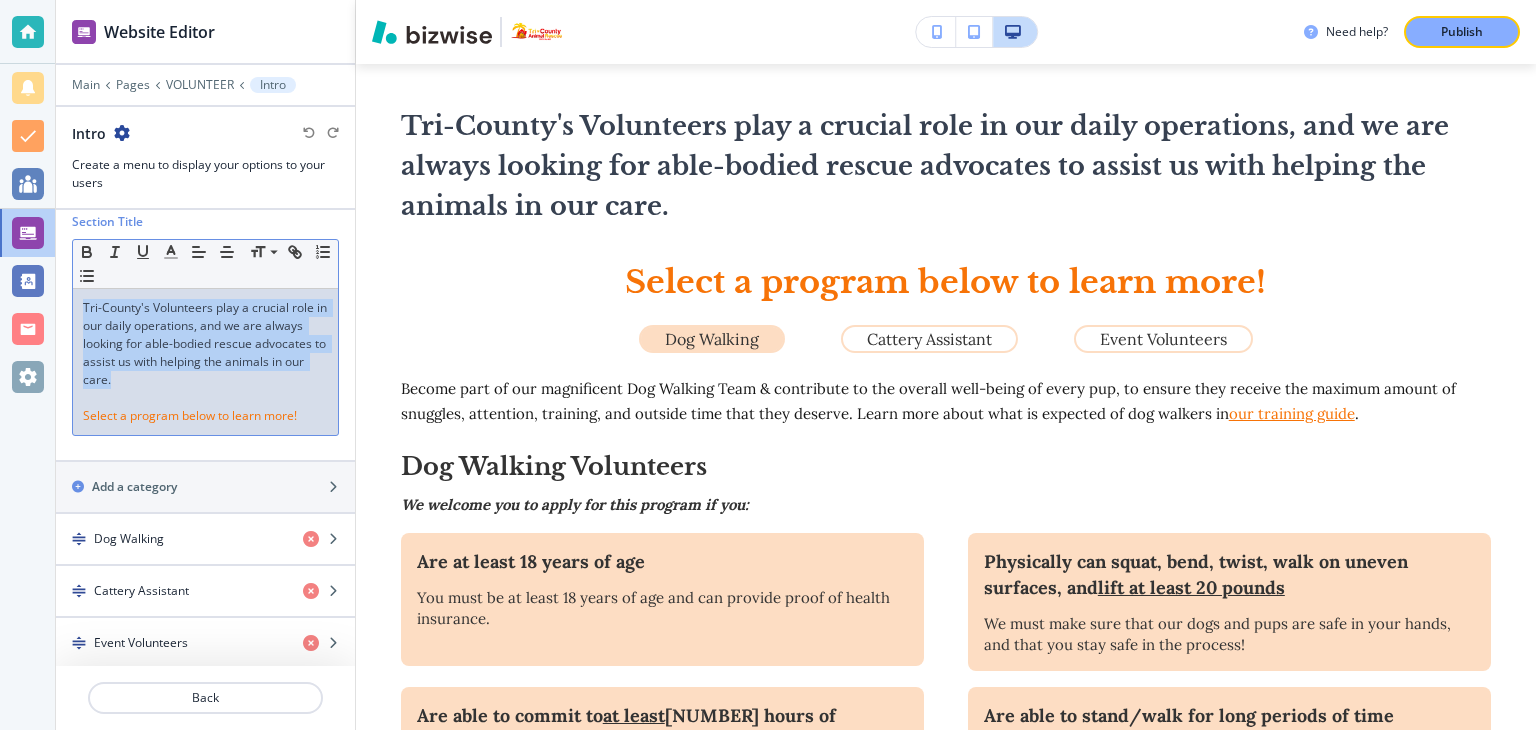 drag, startPoint x: 192, startPoint y: 382, endPoint x: 73, endPoint y: 293, distance: 148.60013 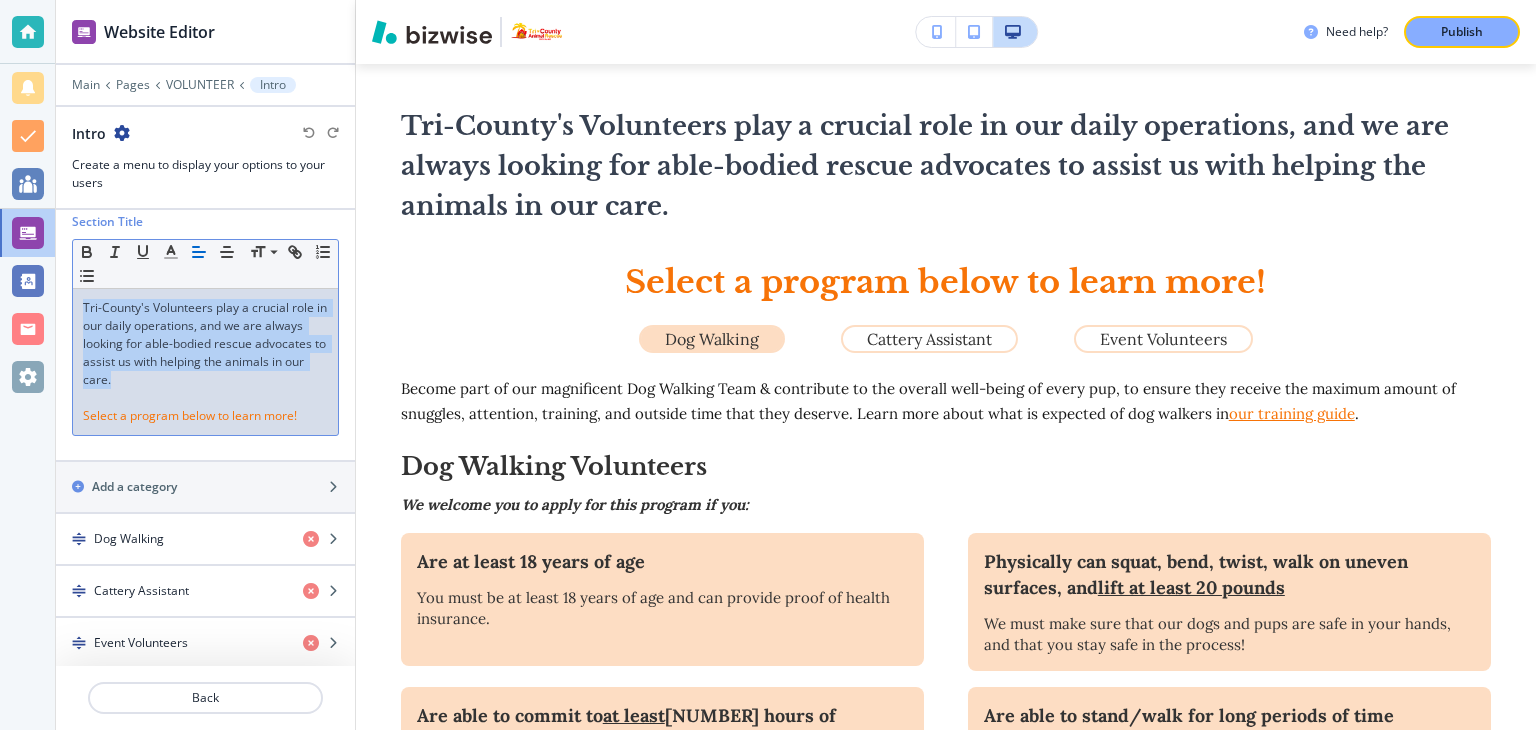 copy on "﻿Tri-County's Volunteers play a crucial role in our daily operations, and we are always looking for able-bodied rescue advocates to assist us with helping the animals in our care." 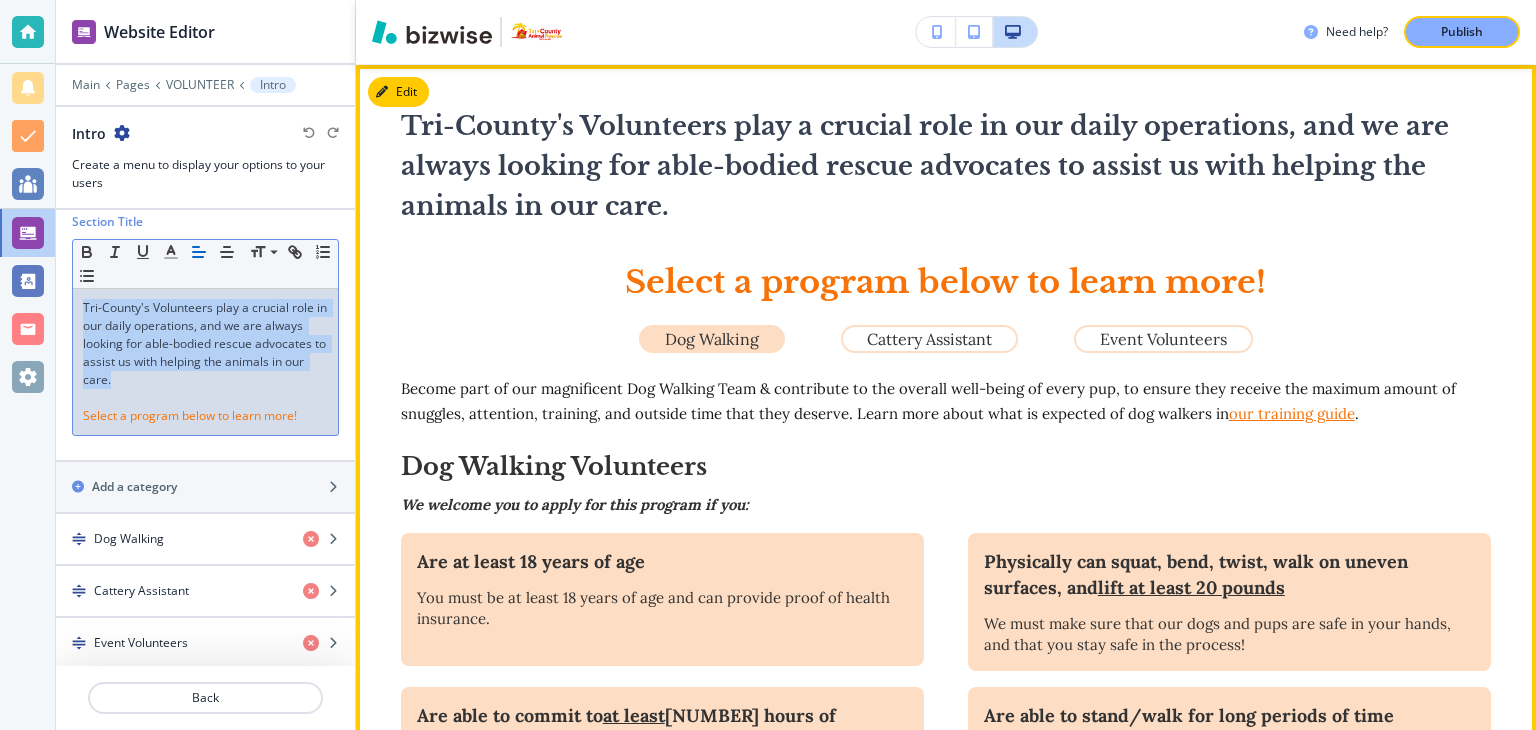 copy on "﻿Tri-County's Volunteers play a crucial role in our daily operations, and we are always looking for able-bodied rescue advocates to assist us with helping the animals in our care." 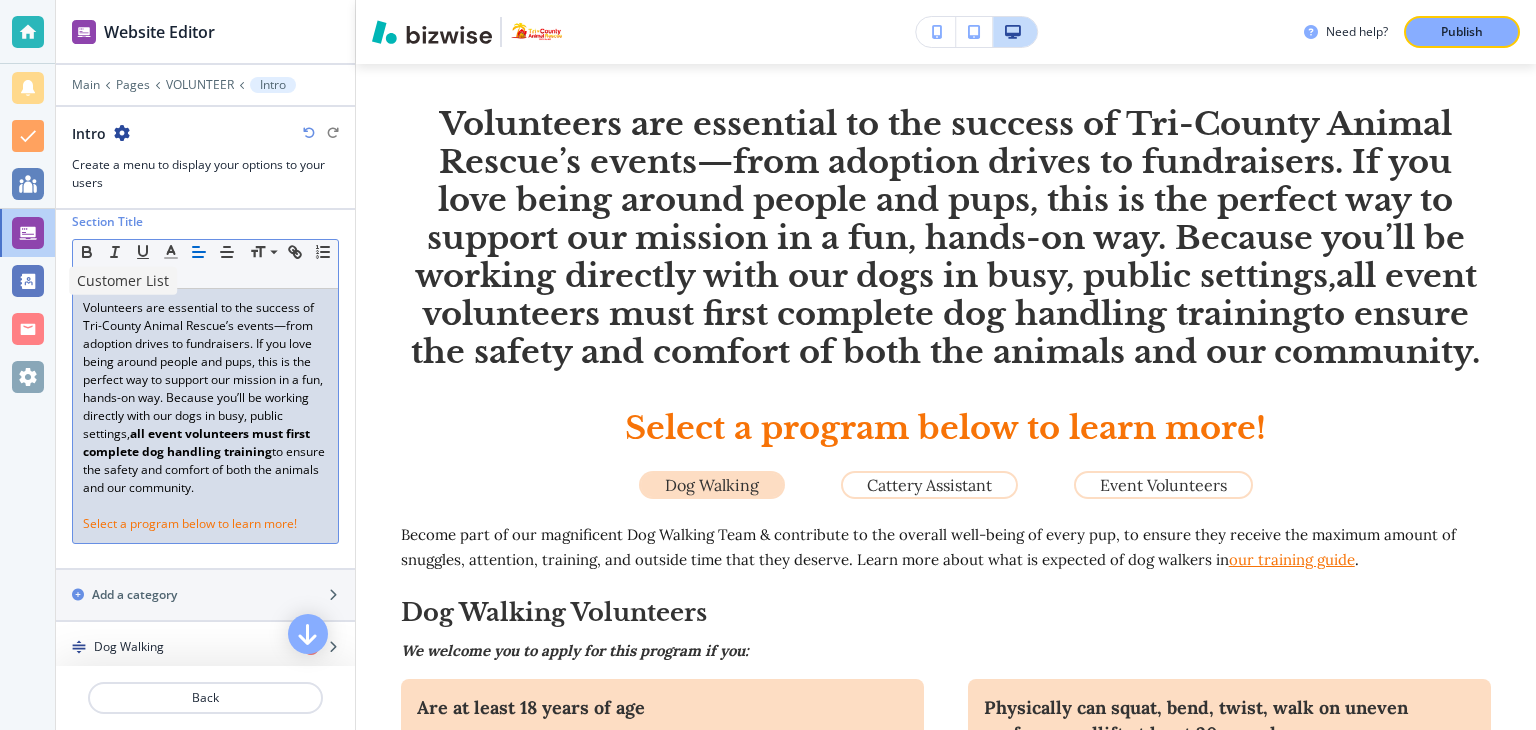 drag, startPoint x: 168, startPoint y: 509, endPoint x: 104, endPoint y: 269, distance: 248.3868 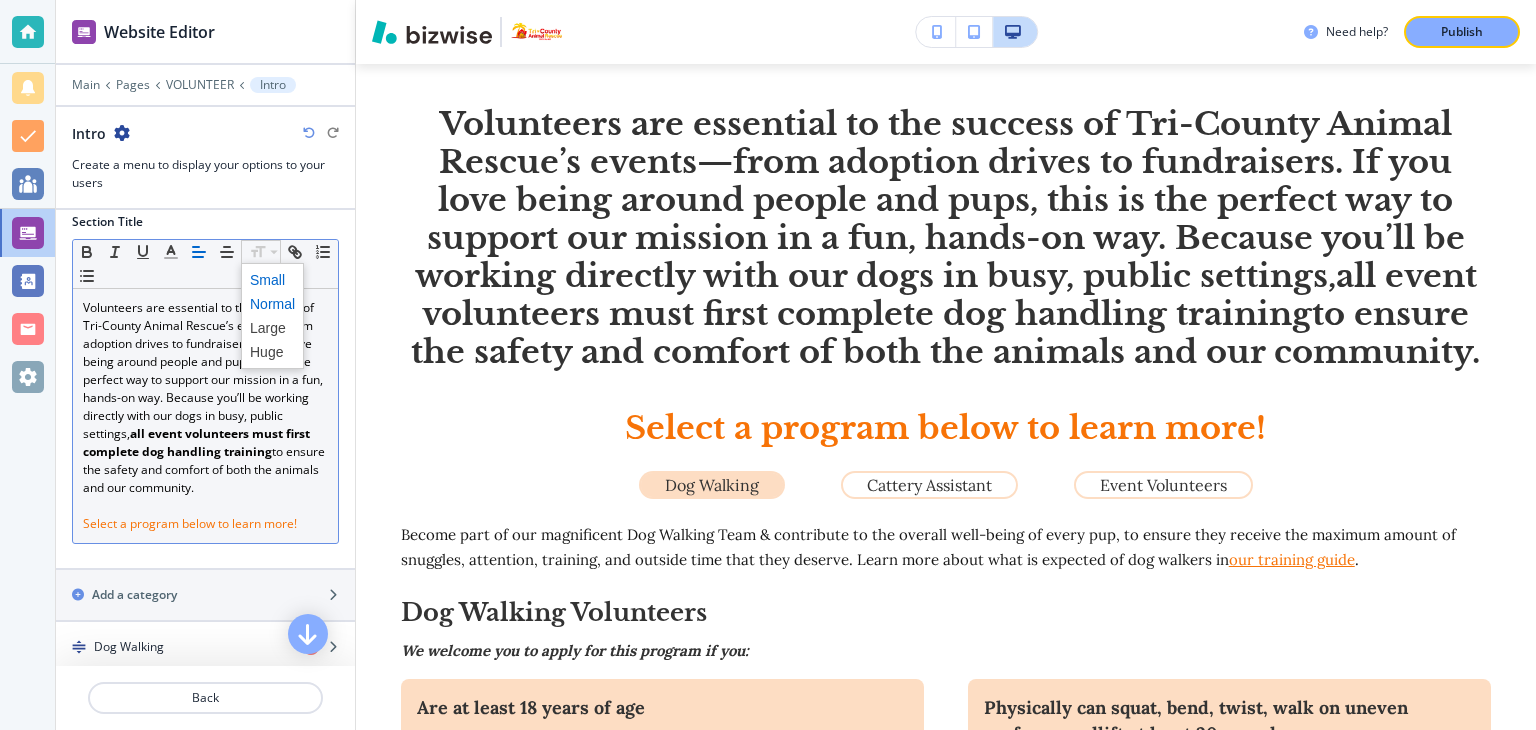 click at bounding box center [272, 280] 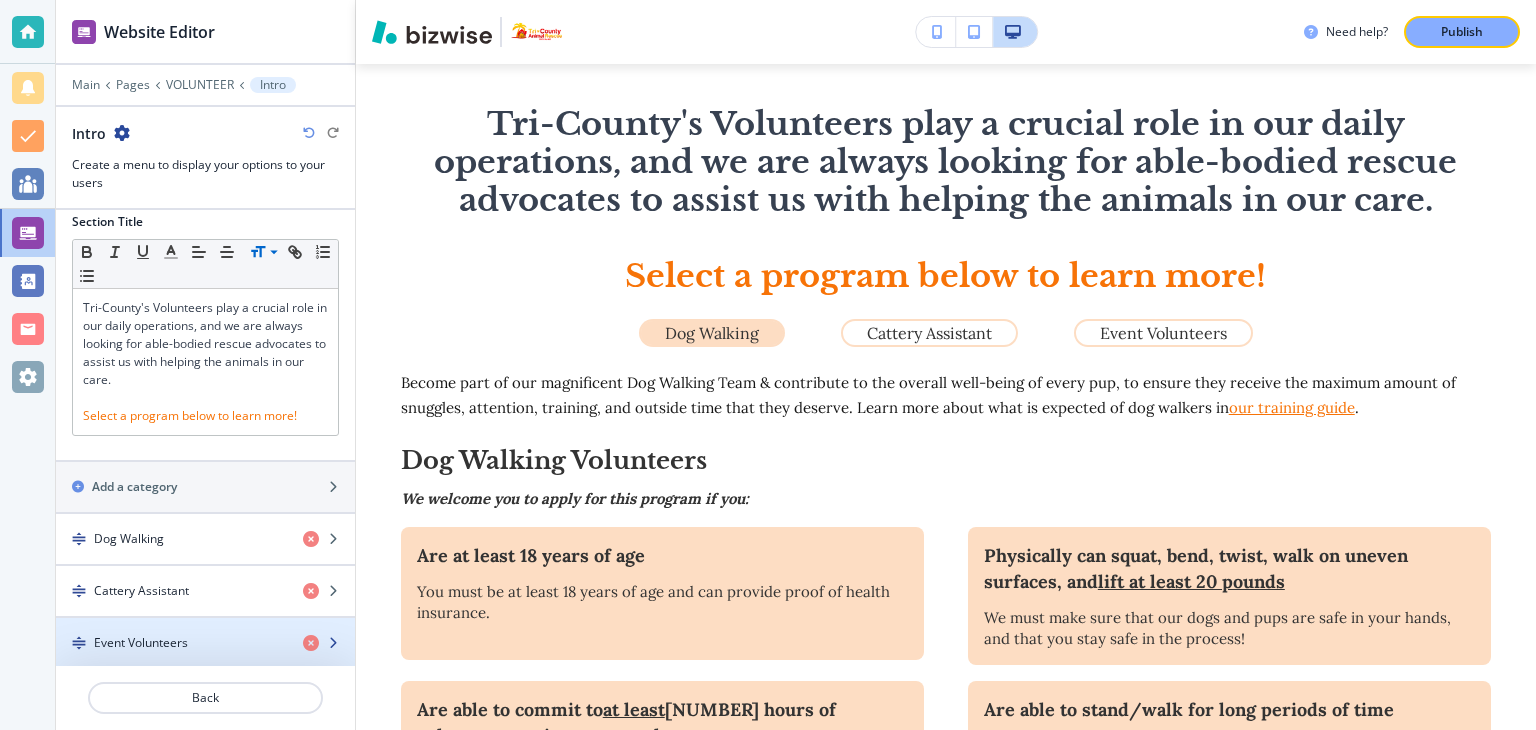 click at bounding box center [205, 626] 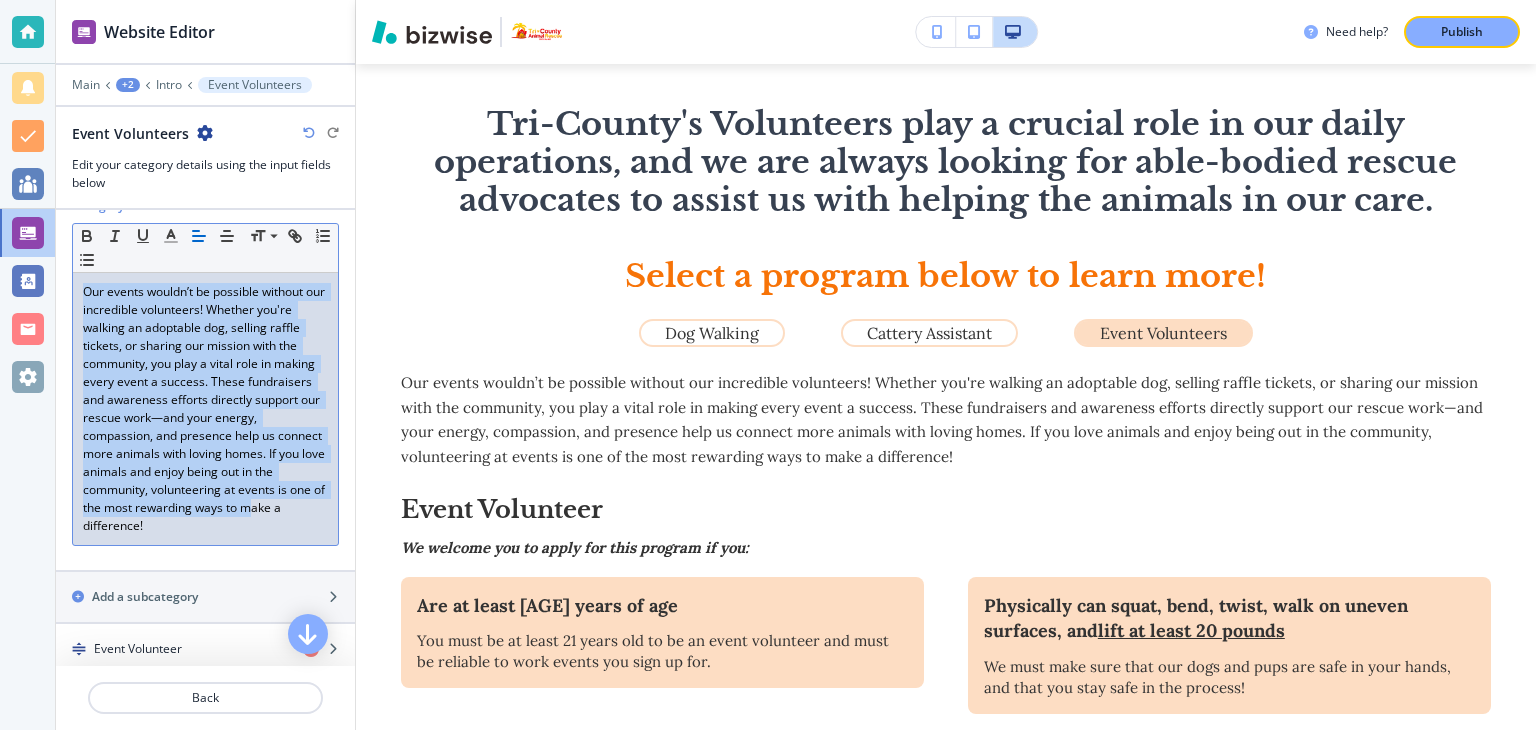 scroll, scrollTop: 166, scrollLeft: 0, axis: vertical 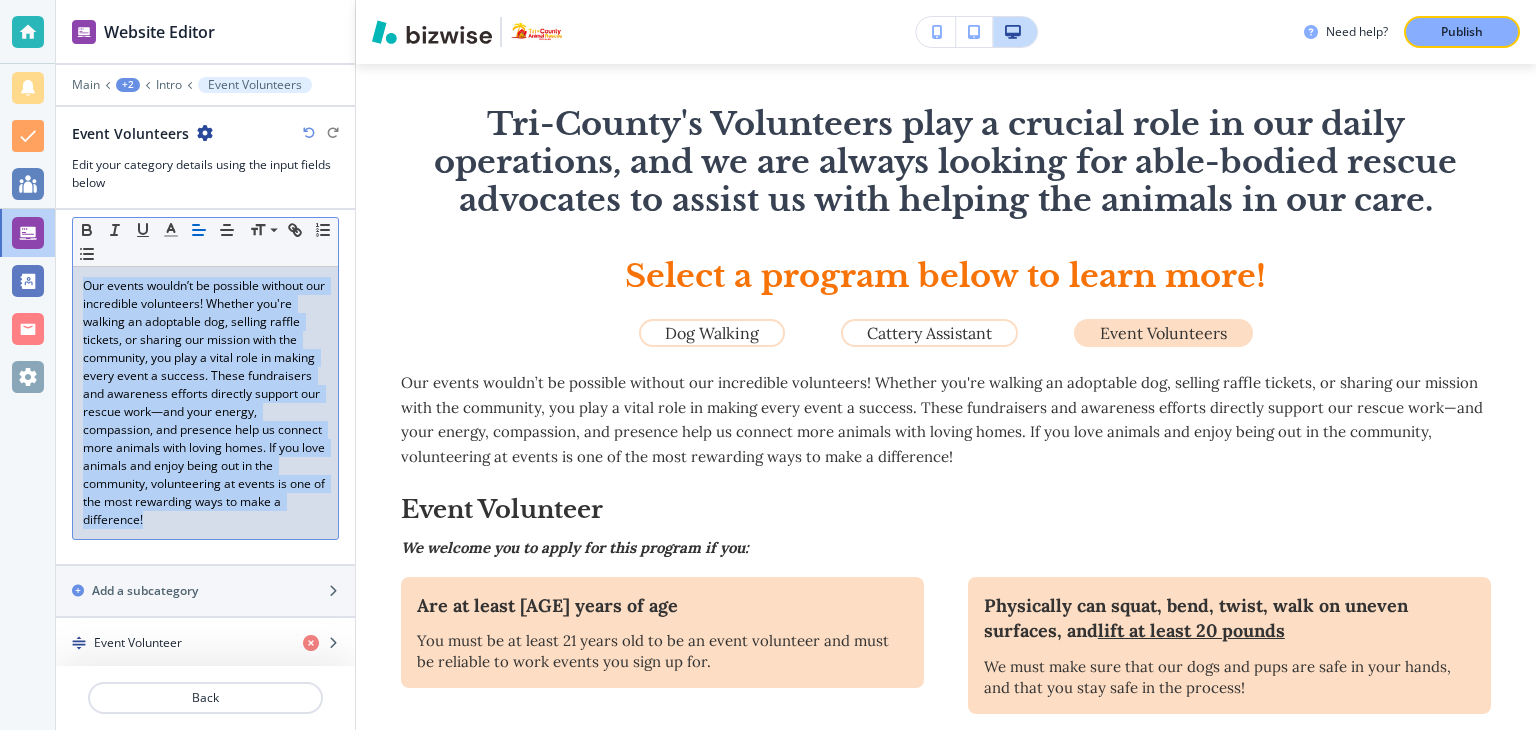 drag, startPoint x: 83, startPoint y: 453, endPoint x: 308, endPoint y: 517, distance: 233.9252 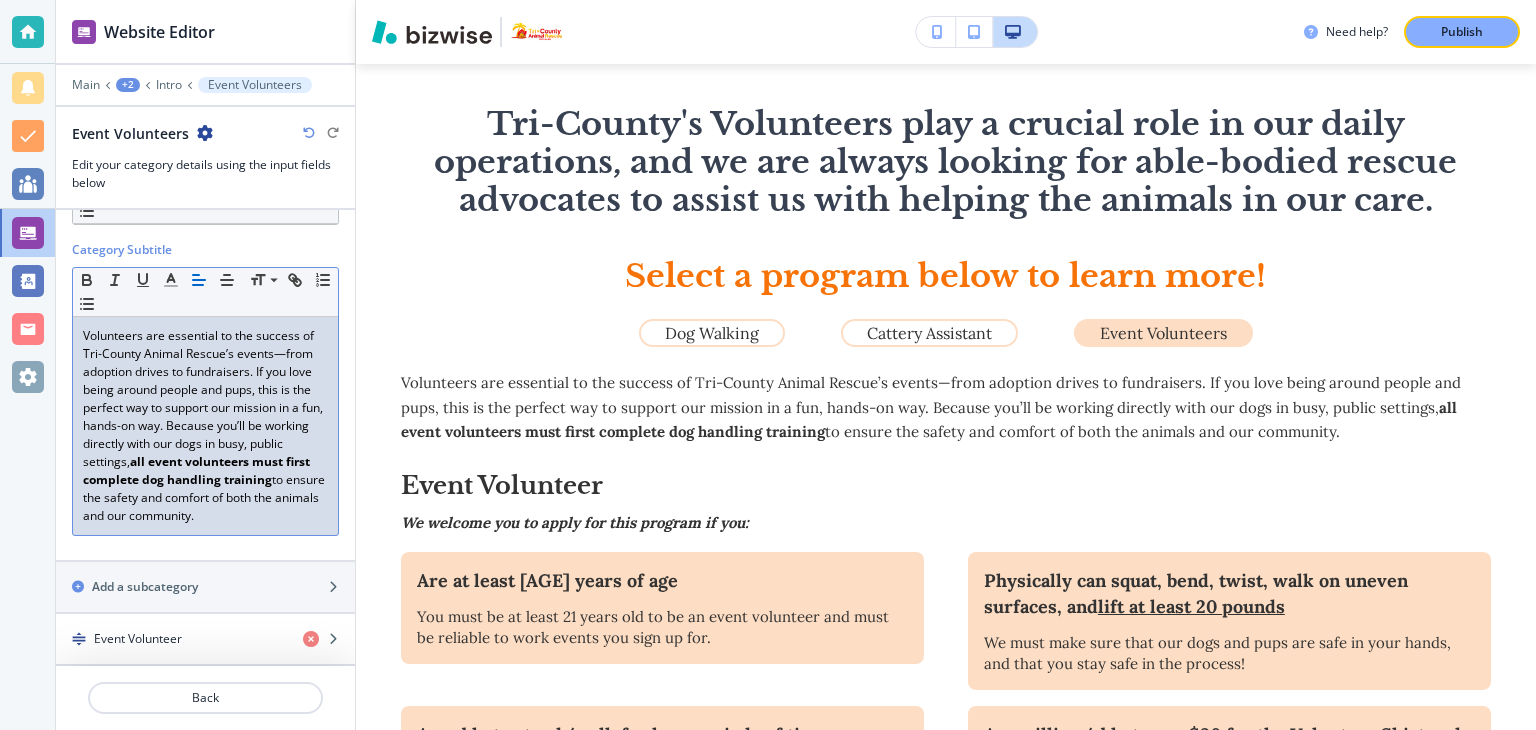 scroll, scrollTop: 131, scrollLeft: 0, axis: vertical 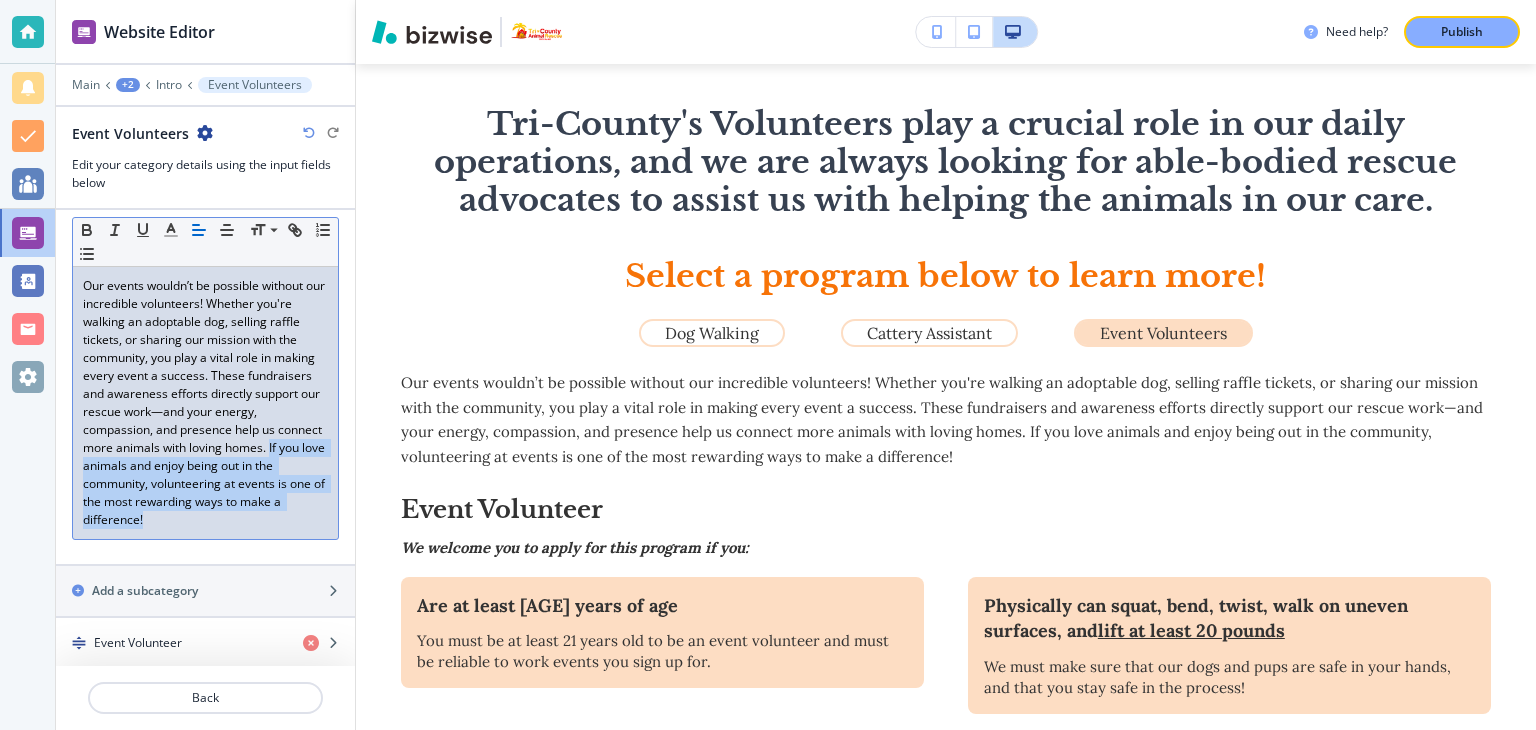 drag, startPoint x: 163, startPoint y: 463, endPoint x: 292, endPoint y: 524, distance: 142.69548 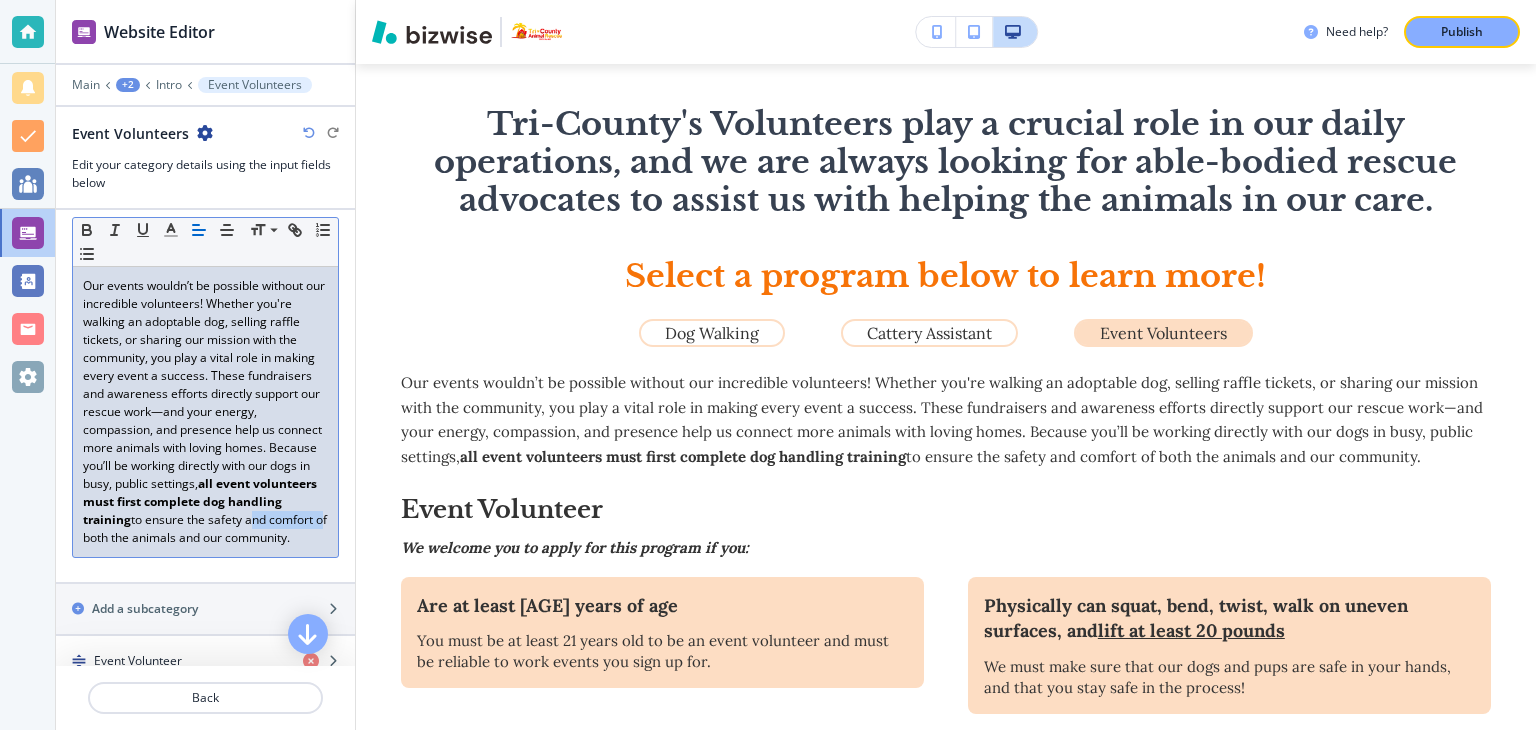 drag, startPoint x: 184, startPoint y: 535, endPoint x: 254, endPoint y: 539, distance: 70.11419 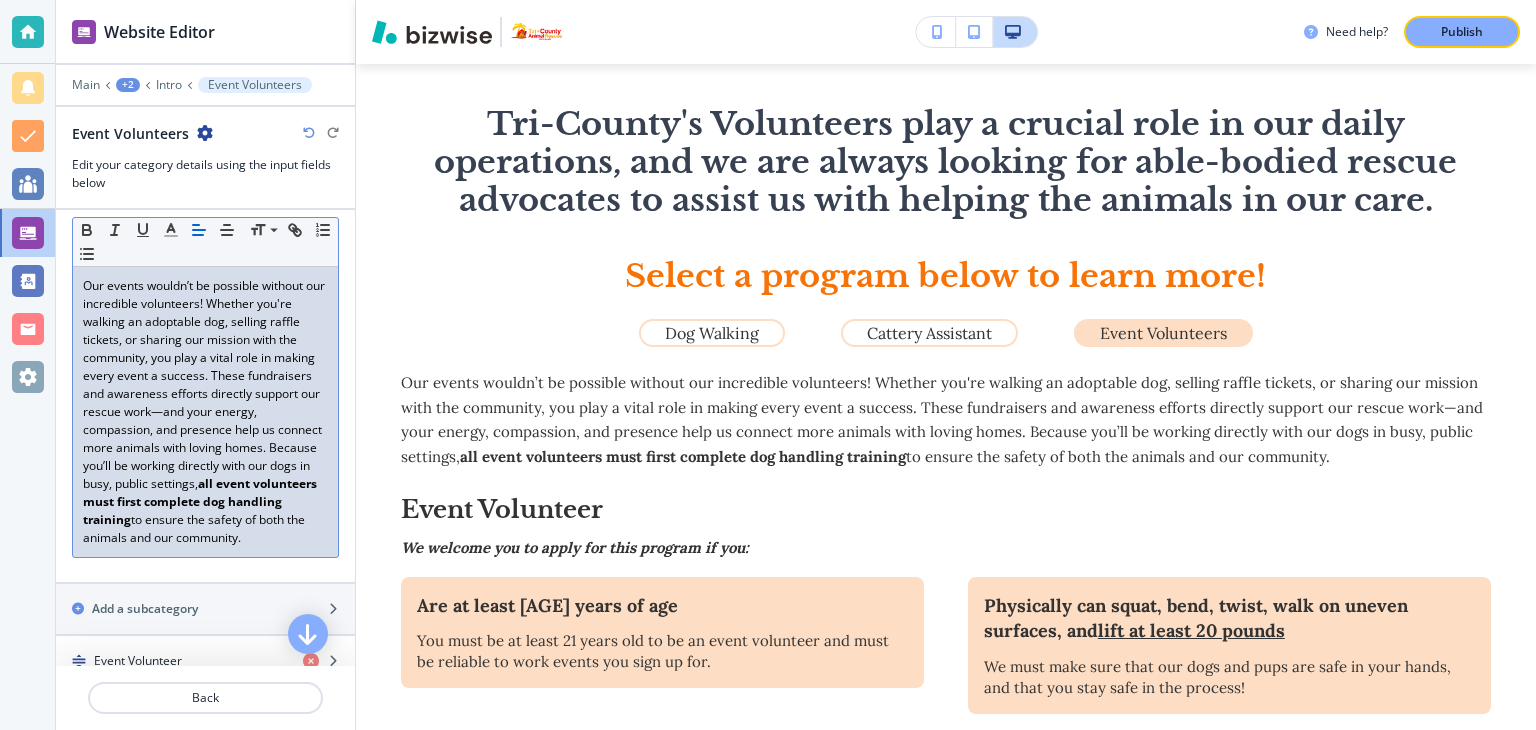 click on "Our events wouldn’t be possible without our incredible volunteers! Whether you're walking an adoptable dog, selling raffle tickets, or sharing our mission with the community, you play a vital role in making every event a success. These fundraisers and awareness efforts directly support our rescue work—and your energy, compassion, and presence help us connect more animals with loving homes. Because you’ll be working directly with our dogs in busy, public settings,  all event volunteers must first complete dog handling training  to ensure the safety of both the animals and our community." at bounding box center [205, 412] 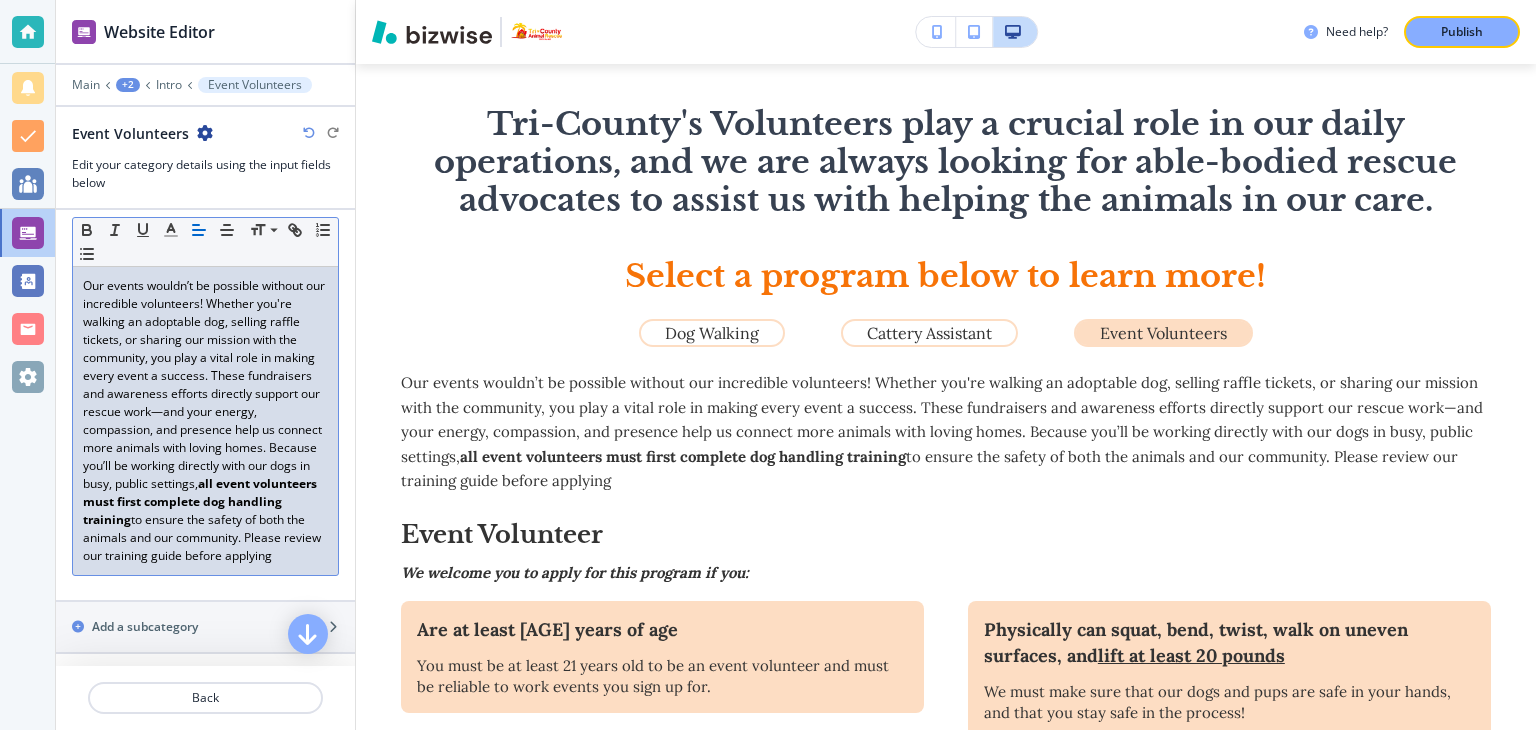 drag, startPoint x: 167, startPoint y: 518, endPoint x: 189, endPoint y: 520, distance: 22.090721 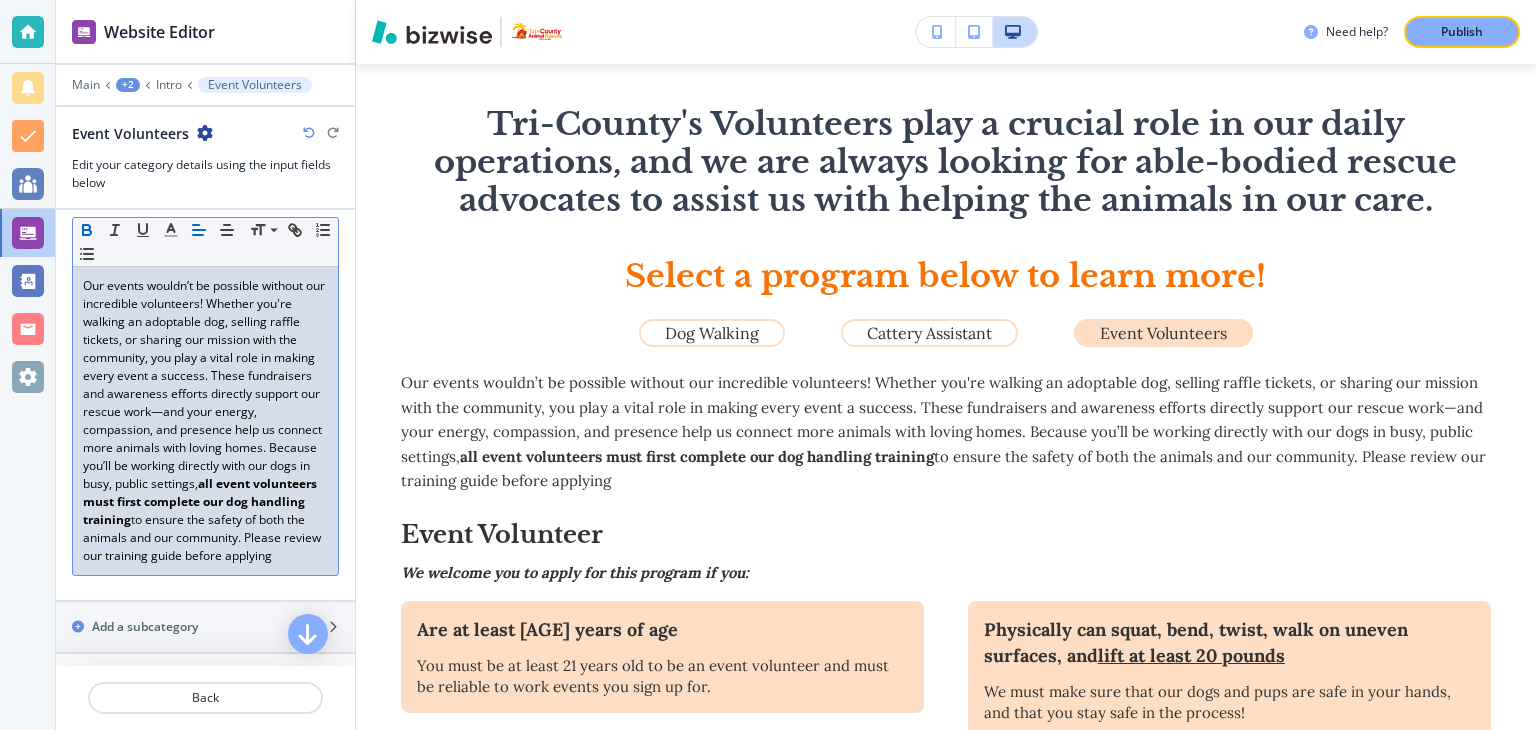 click on "all event volunteers must first complete our dog handling training" at bounding box center (201, 501) 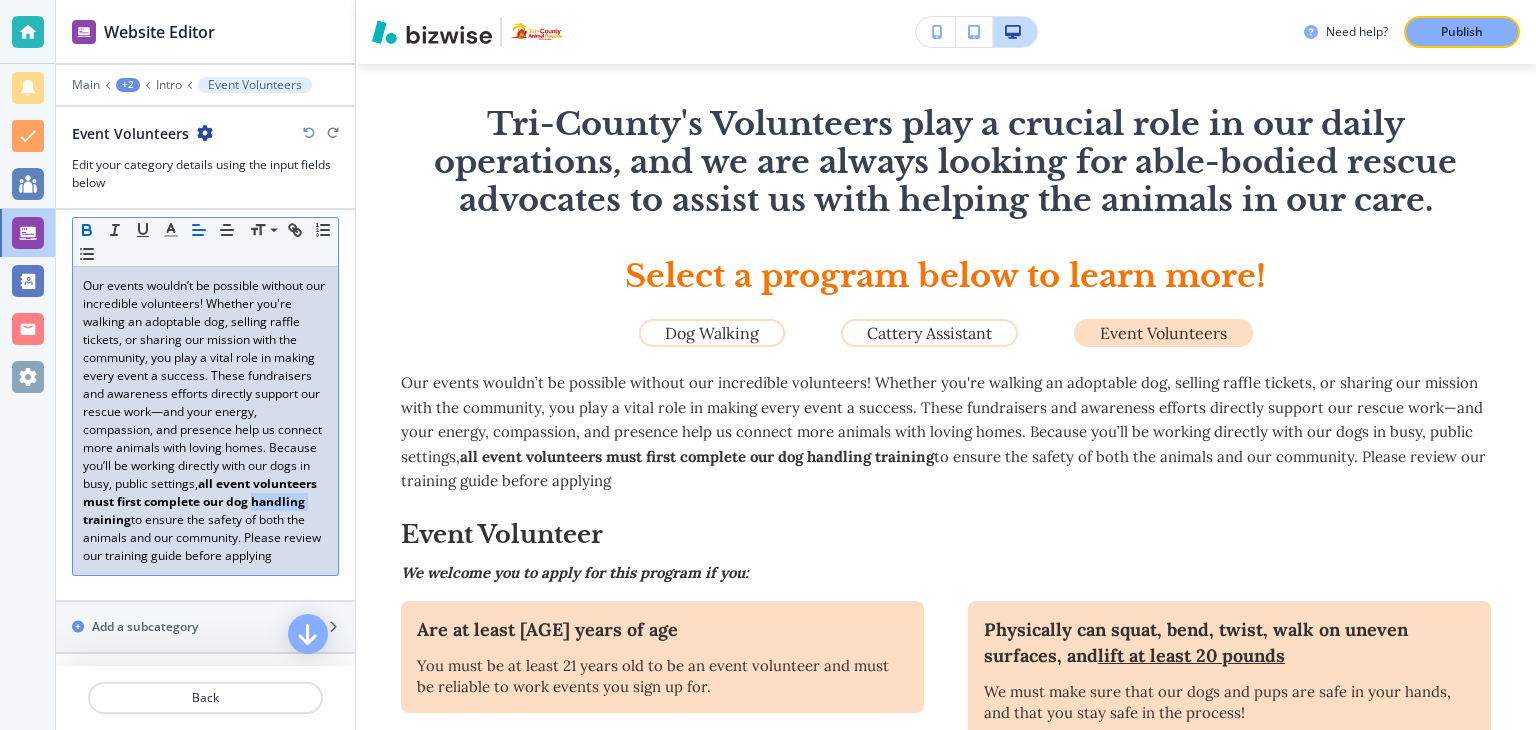click on "all event volunteers must first complete our dog handling training" at bounding box center [201, 501] 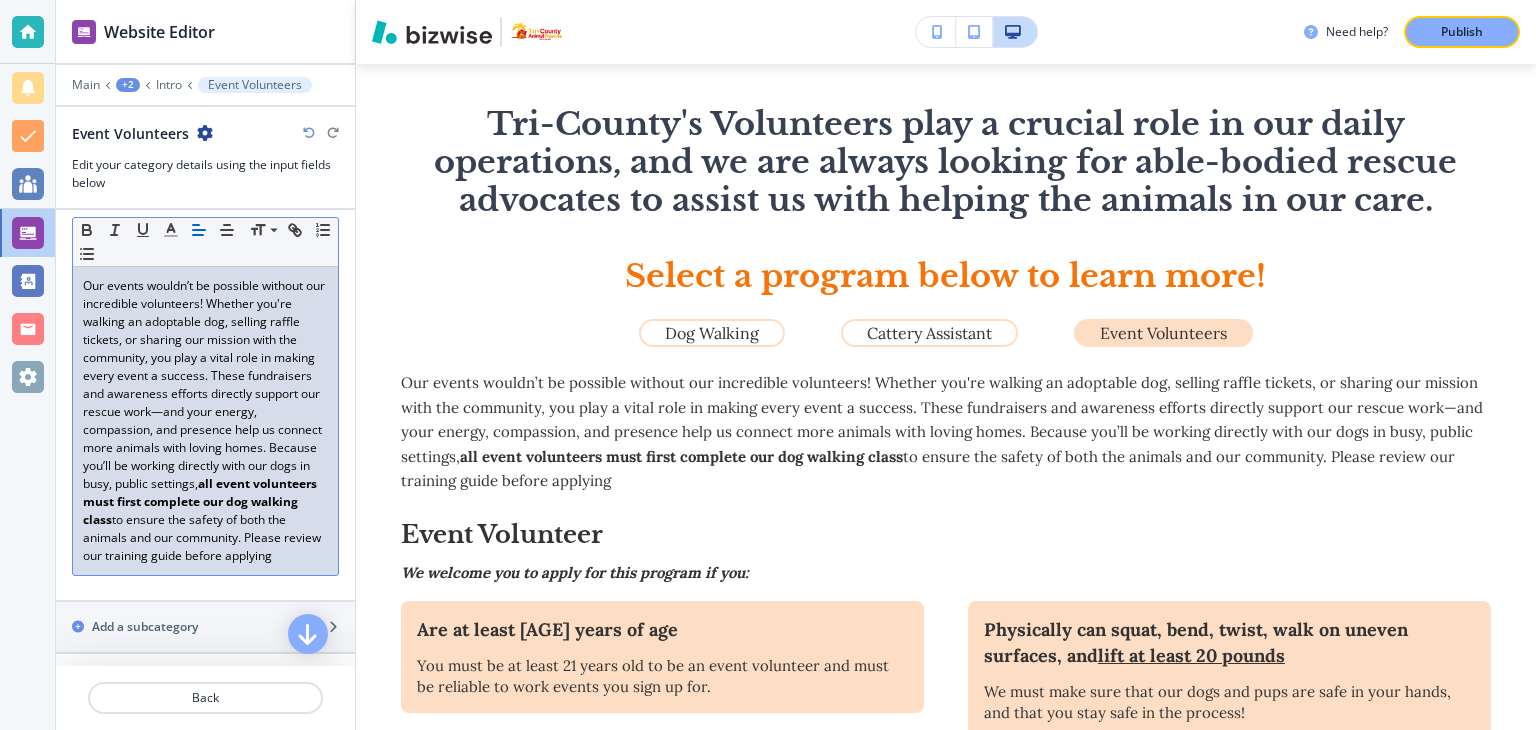 drag, startPoint x: 248, startPoint y: 569, endPoint x: 272, endPoint y: 583, distance: 27.784887 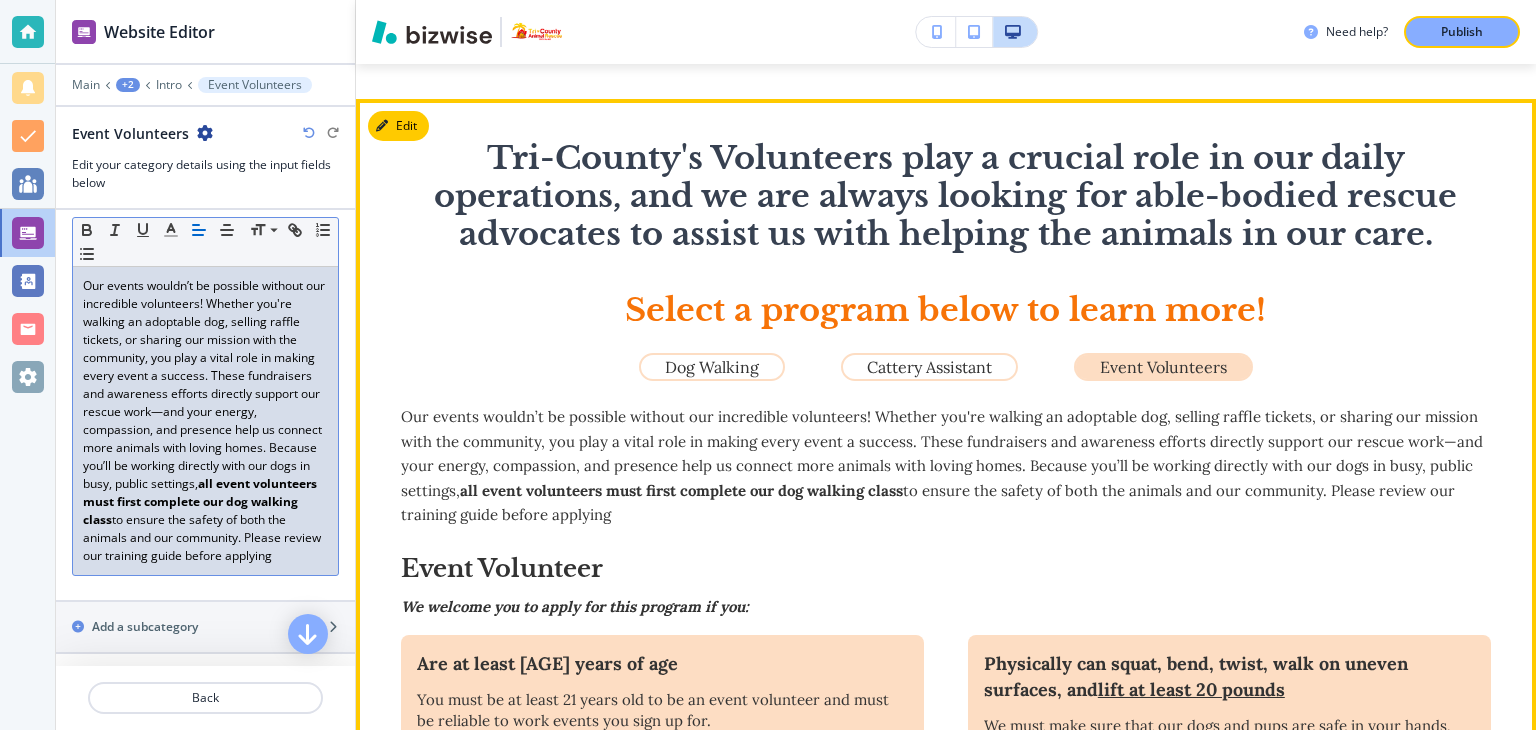 scroll, scrollTop: 581, scrollLeft: 0, axis: vertical 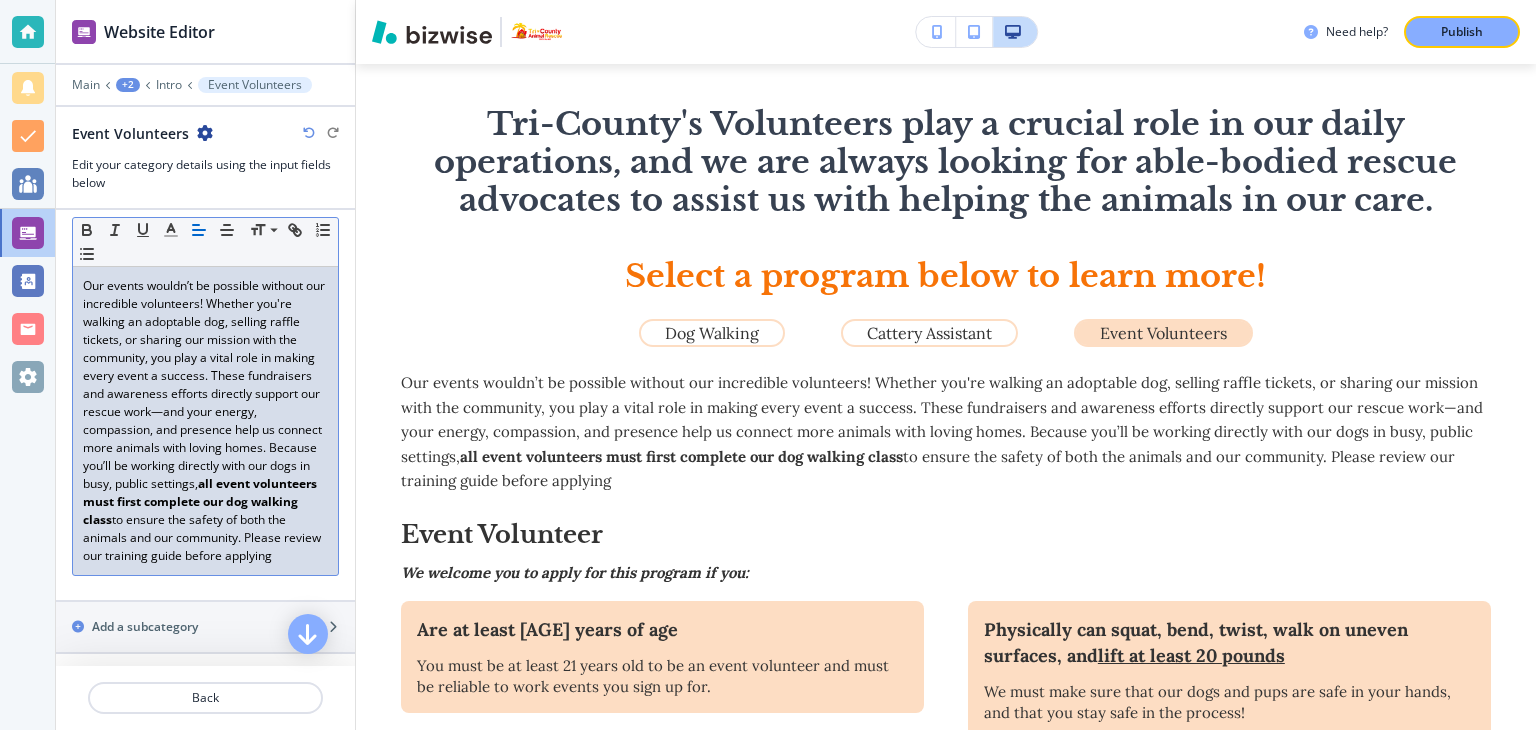 click on "Our events wouldn’t be possible without our incredible volunteers! Whether you're walking an adoptable dog, selling raffle tickets, or sharing our mission with the community, you play a vital role in making every event a success. These fundraisers and awareness efforts directly support our rescue work—and your energy, compassion, and presence help us connect more animals with loving homes. Because you’ll be working directly with our dogs in busy, public settings,  all event volunteers must first complete our dog walking class  to ensure the safety of both the animals and our community. Please review our training guide before applying" at bounding box center [205, 421] 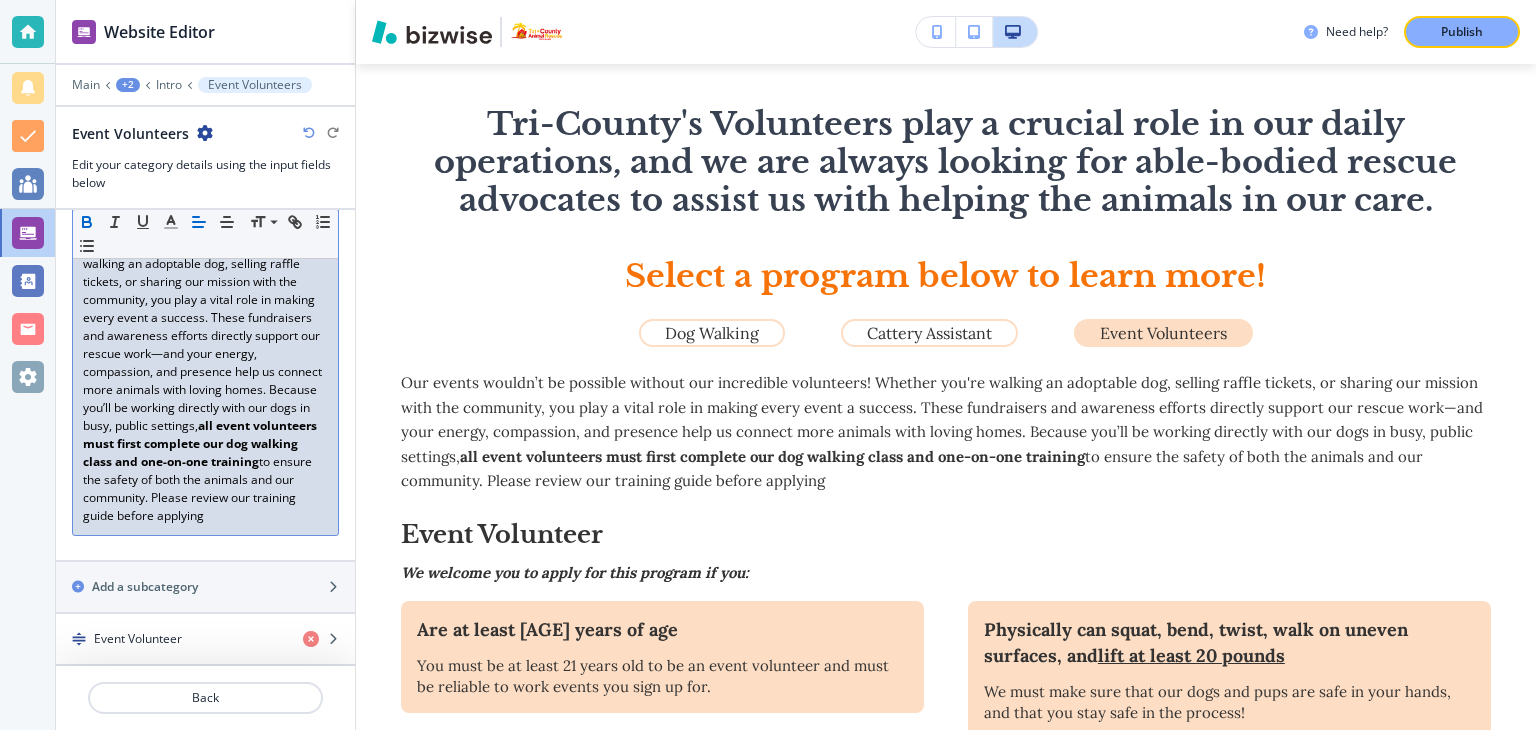 scroll, scrollTop: 238, scrollLeft: 0, axis: vertical 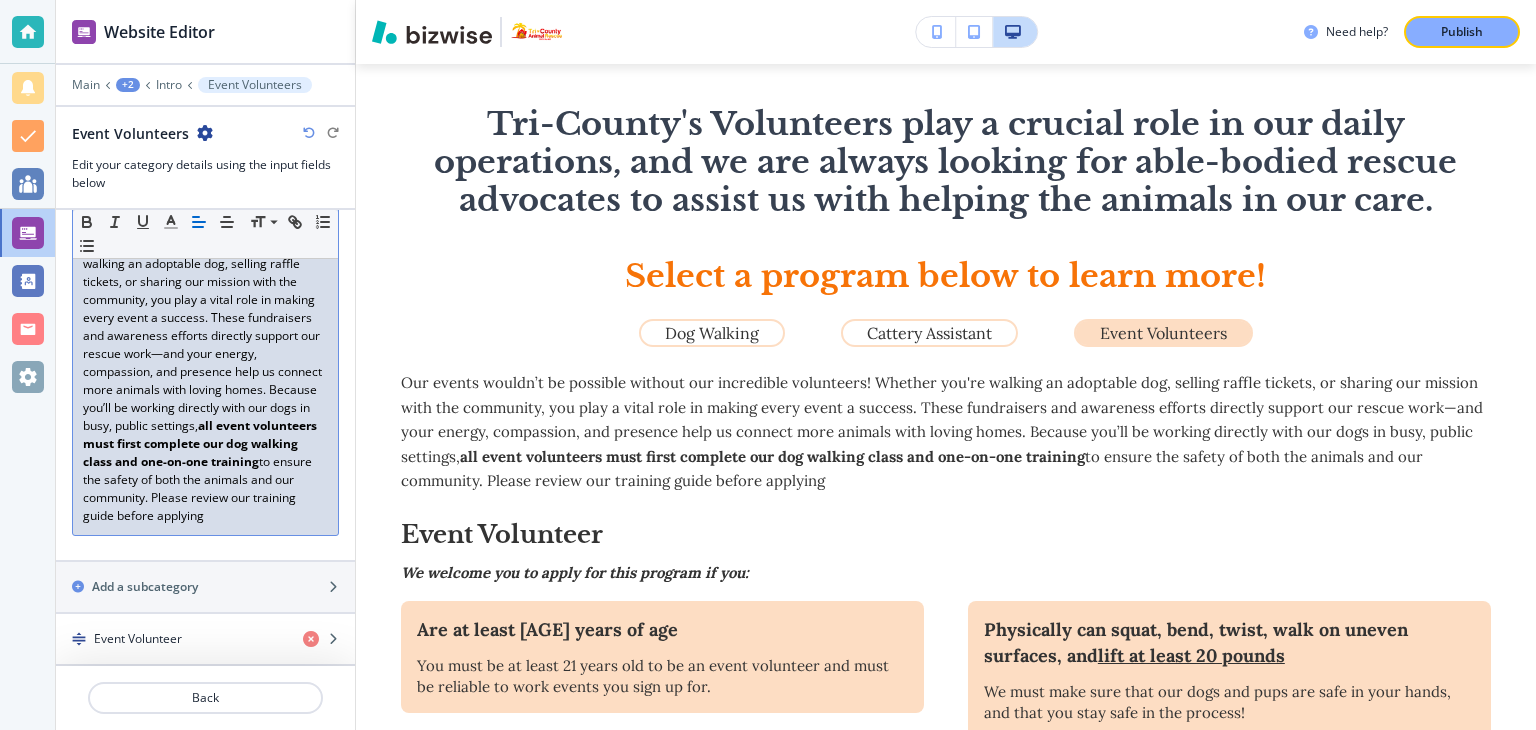 drag, startPoint x: 218, startPoint y: 517, endPoint x: 152, endPoint y: 500, distance: 68.154236 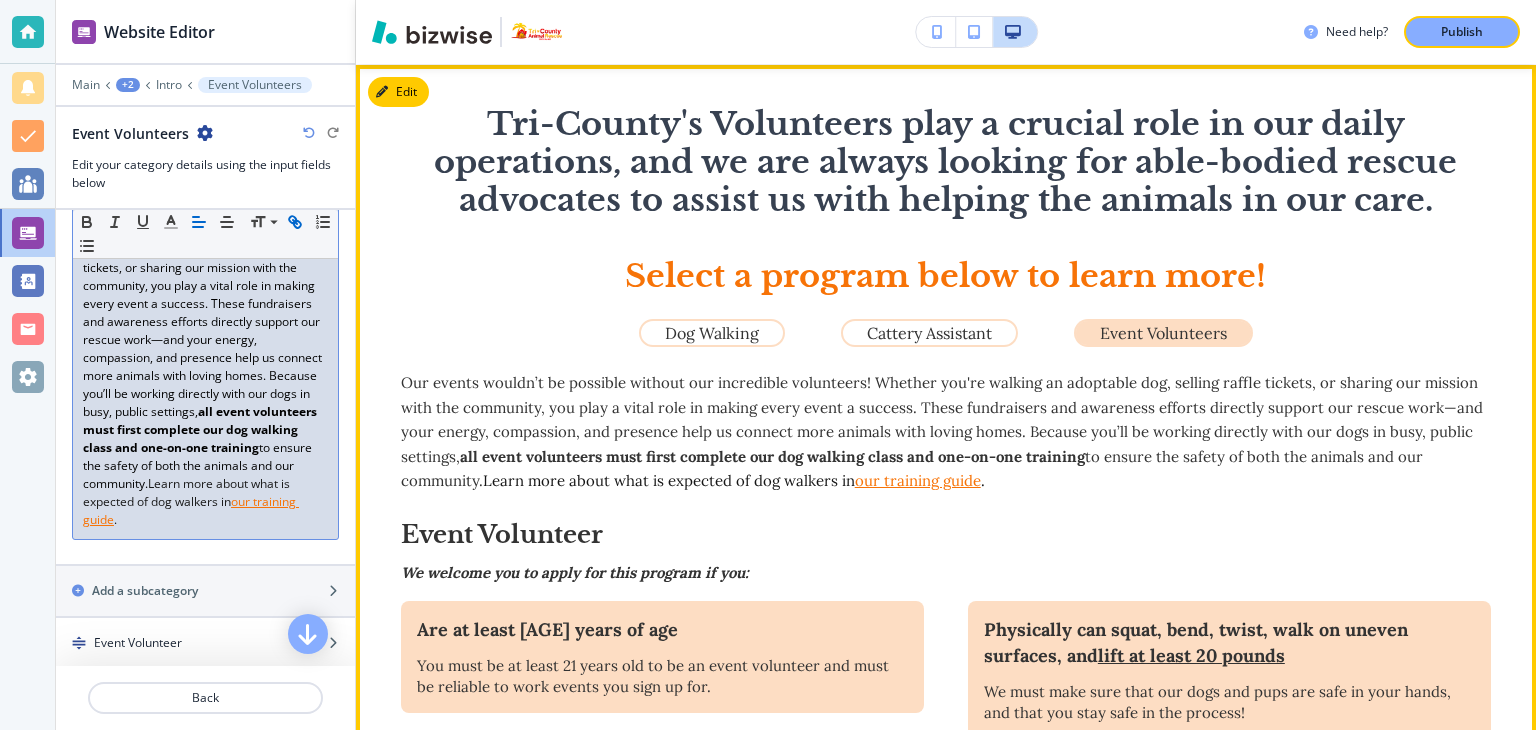 scroll, scrollTop: 232, scrollLeft: 0, axis: vertical 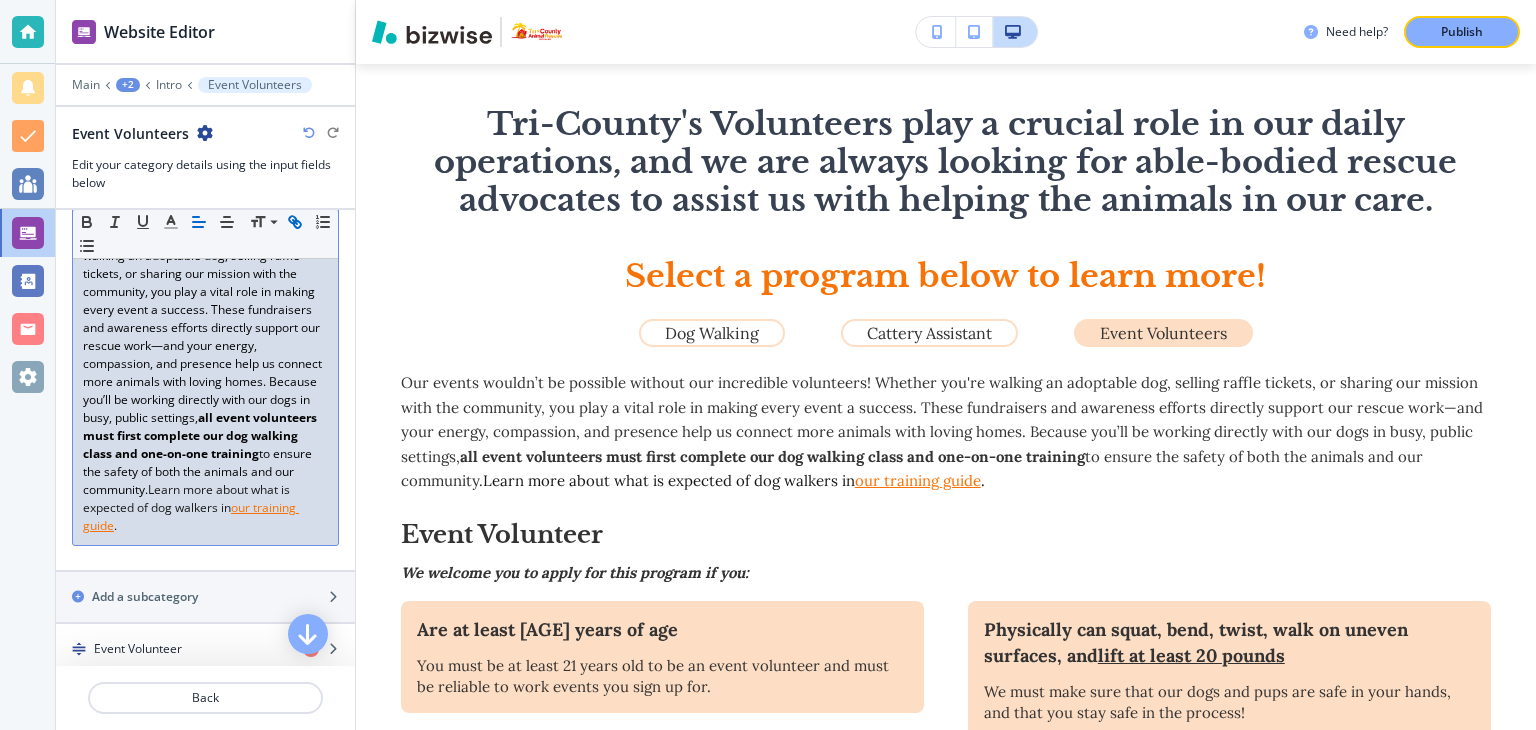 click on "Our events wouldn’t be possible without our incredible volunteers! Whether you're walking an adoptable dog, selling raffle tickets, or sharing our mission with the community, you play a vital role in making every event a success. These fundraisers and awareness efforts directly support our rescue work—and your energy, compassion, and presence help us connect more animals with loving homes. Because you’ll be working directly with our dogs in busy, public settings,  all event volunteers must first complete our dog walking class and one-on-one training  to ensure the safety of both the animals and our community.  Learn more about what is expected of dog walkers in  our training guide ." at bounding box center (205, 373) 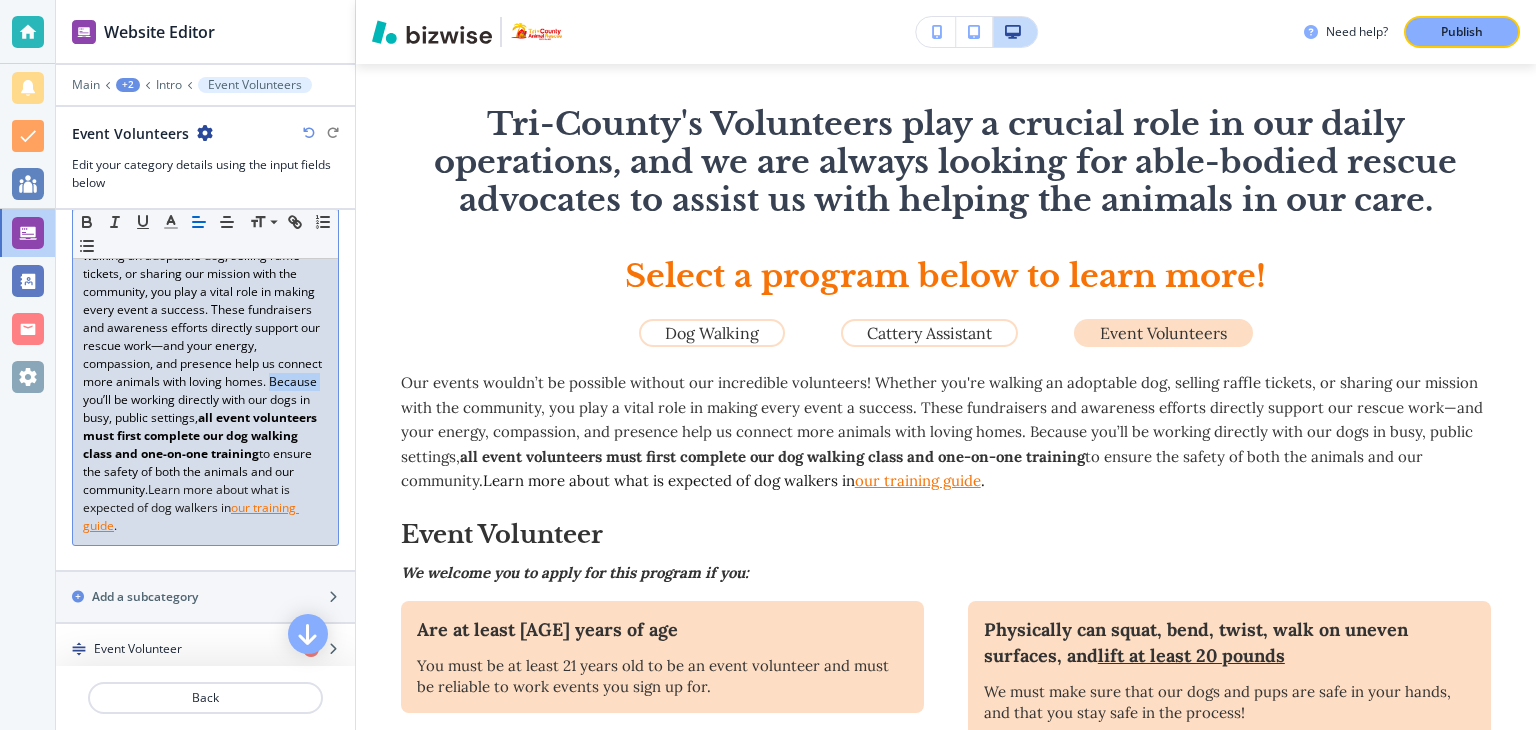 click on "Our events wouldn’t be possible without our incredible volunteers! Whether you're walking an adoptable dog, selling raffle tickets, or sharing our mission with the community, you play a vital role in making every event a success. These fundraisers and awareness efforts directly support our rescue work—and your energy, compassion, and presence help us connect more animals with loving homes. Because you’ll be working directly with our dogs in busy, public settings,  all event volunteers must first complete our dog walking class and one-on-one training  to ensure the safety of both the animals and our community.  Learn more about what is expected of dog walkers in  our training guide ." at bounding box center (205, 373) 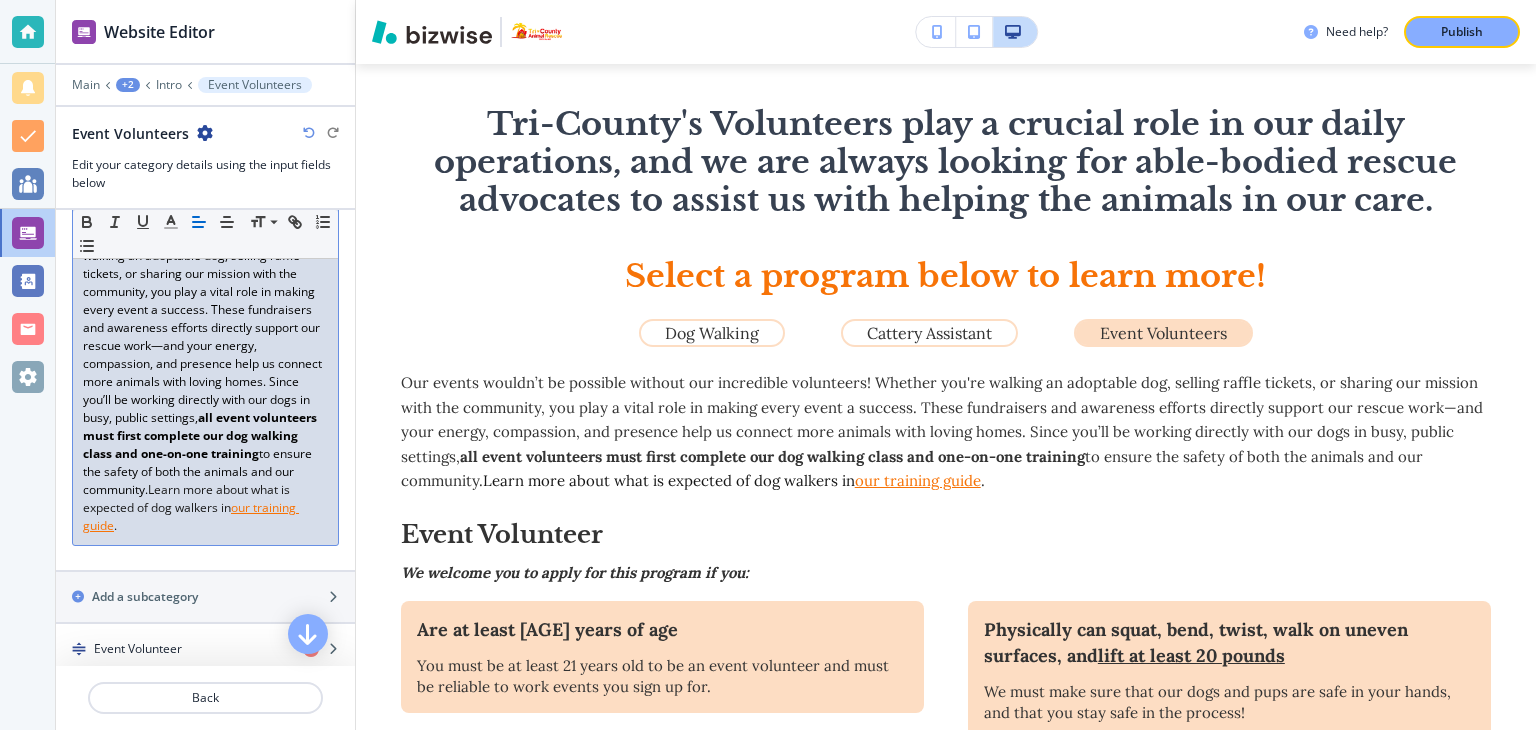 click on "Our events wouldn’t be possible without our incredible volunteers! Whether you're walking an adoptable dog, selling raffle tickets, or sharing our mission with the community, you play a vital role in making every event a success. These fundraisers and awareness efforts directly support our rescue work—and your energy, compassion, and presence help us connect more animals with loving homes. Since you’ll be working directly with our dogs in busy, public settings,  all event volunteers must first complete our dog walking class and one-on-one training  to ensure the safety of both the animals and our community.  Learn more about what is expected of dog walkers in  our training guide ." at bounding box center (205, 373) 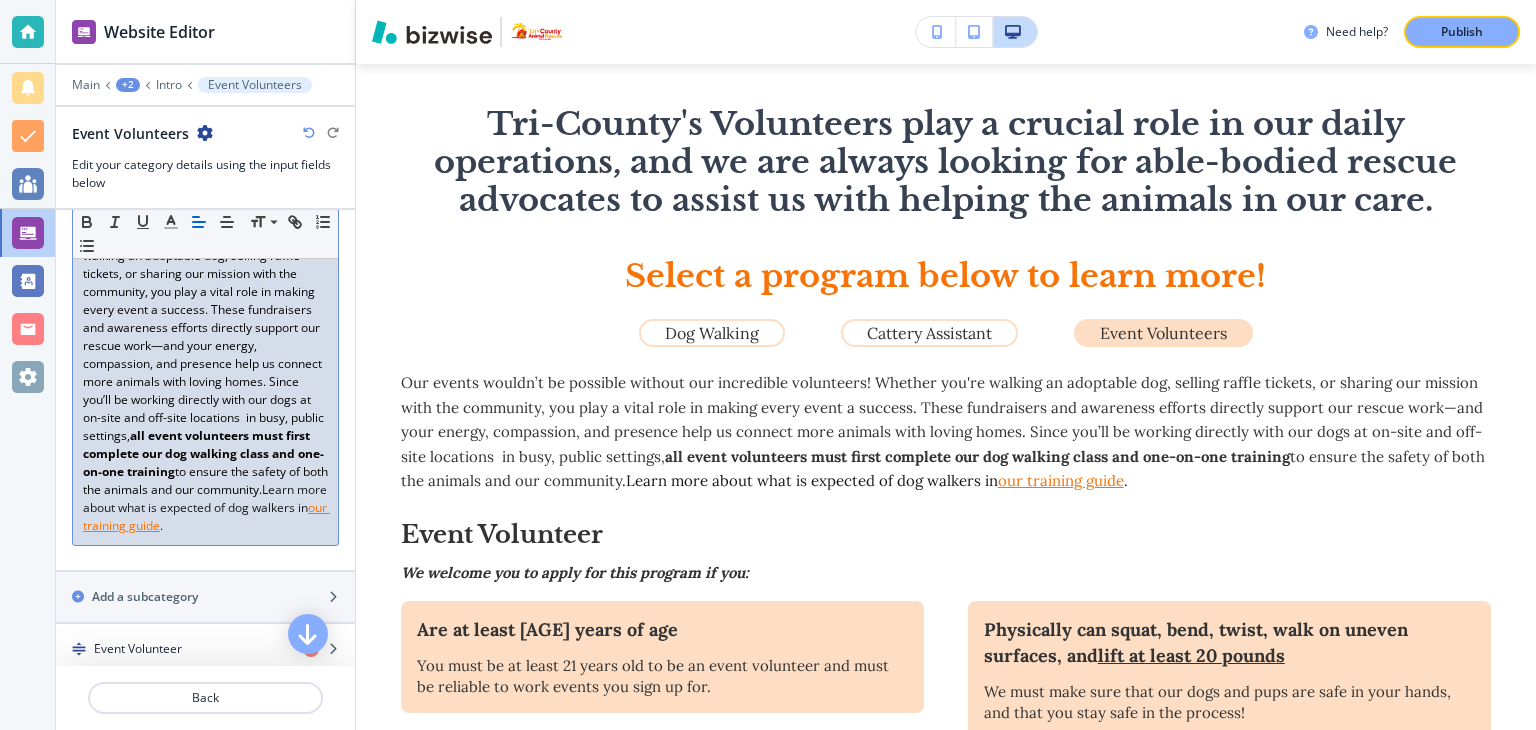 click on "Our events wouldn’t be possible without our incredible volunteers! Whether you're walking an adoptable dog, selling raffle tickets, or sharing our mission with the community, you play a vital role in making every event a success. These fundraisers and awareness efforts directly support our rescue work—and your energy, compassion, and presence help us connect more animals with loving homes. Since you’ll be working directly with our dogs at on-site and off-site locations  in busy, public settings,  all event volunteers must first complete our dog walking class and one-on-one training  to ensure the safety of both the animals and our community.  Learn more about what is expected of dog walkers in  our training guide ." at bounding box center (205, 373) 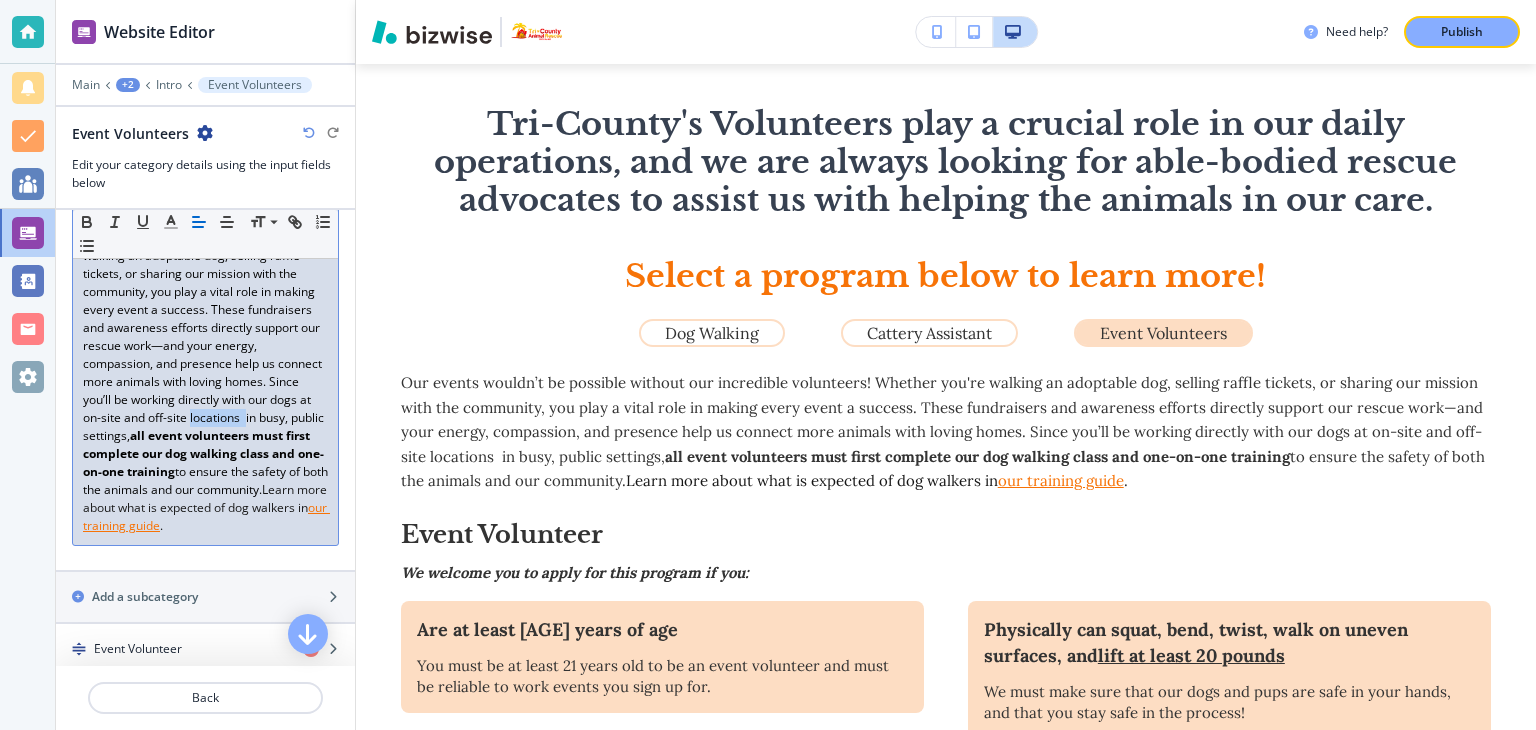 click on "Our events wouldn’t be possible without our incredible volunteers! Whether you're walking an adoptable dog, selling raffle tickets, or sharing our mission with the community, you play a vital role in making every event a success. These fundraisers and awareness efforts directly support our rescue work—and your energy, compassion, and presence help us connect more animals with loving homes. Since you’ll be working directly with our dogs at on-site and off-site locations  in busy, public settings,  all event volunteers must first complete our dog walking class and one-on-one training  to ensure the safety of both the animals and our community.  Learn more about what is expected of dog walkers in  our training guide ." at bounding box center (205, 373) 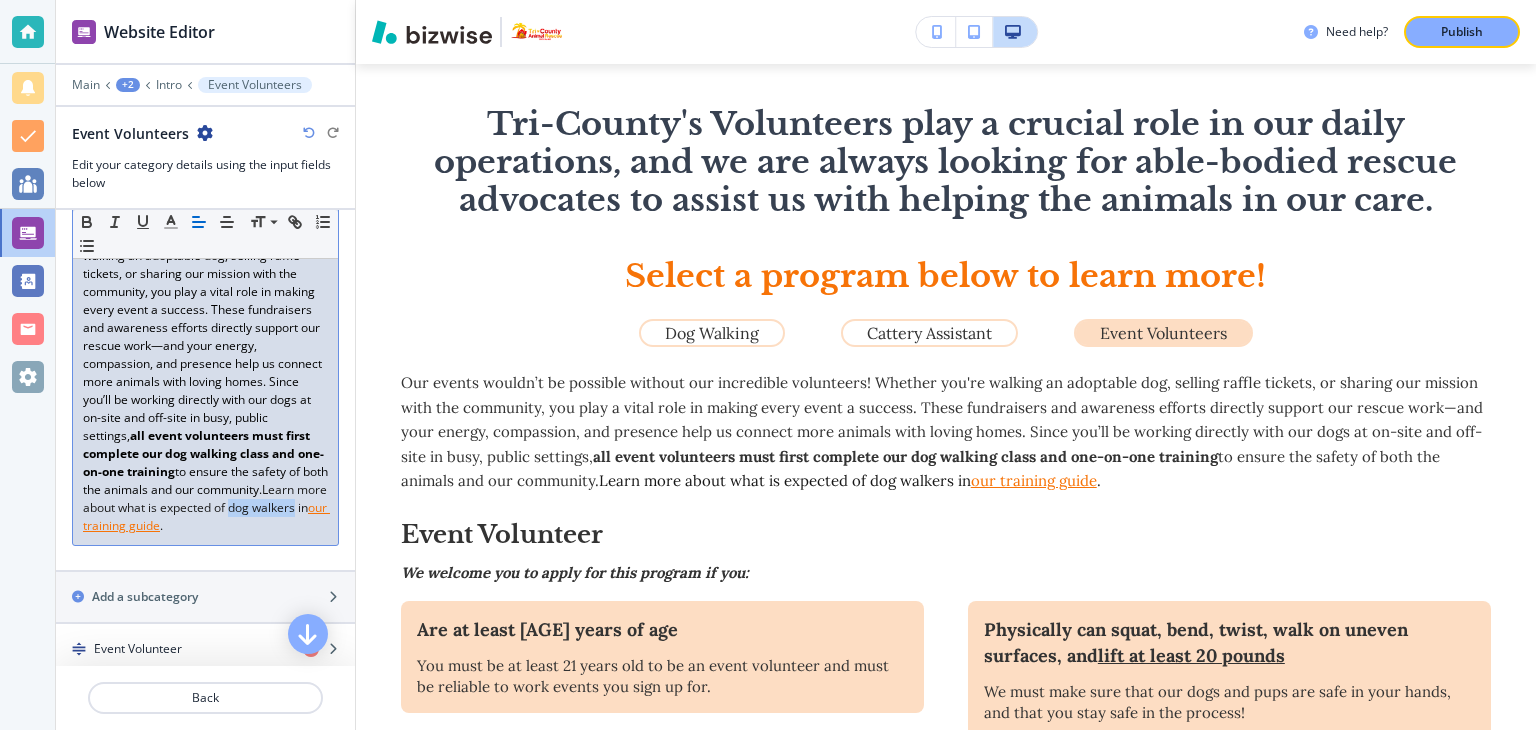 drag, startPoint x: 231, startPoint y: 529, endPoint x: 295, endPoint y: 529, distance: 64 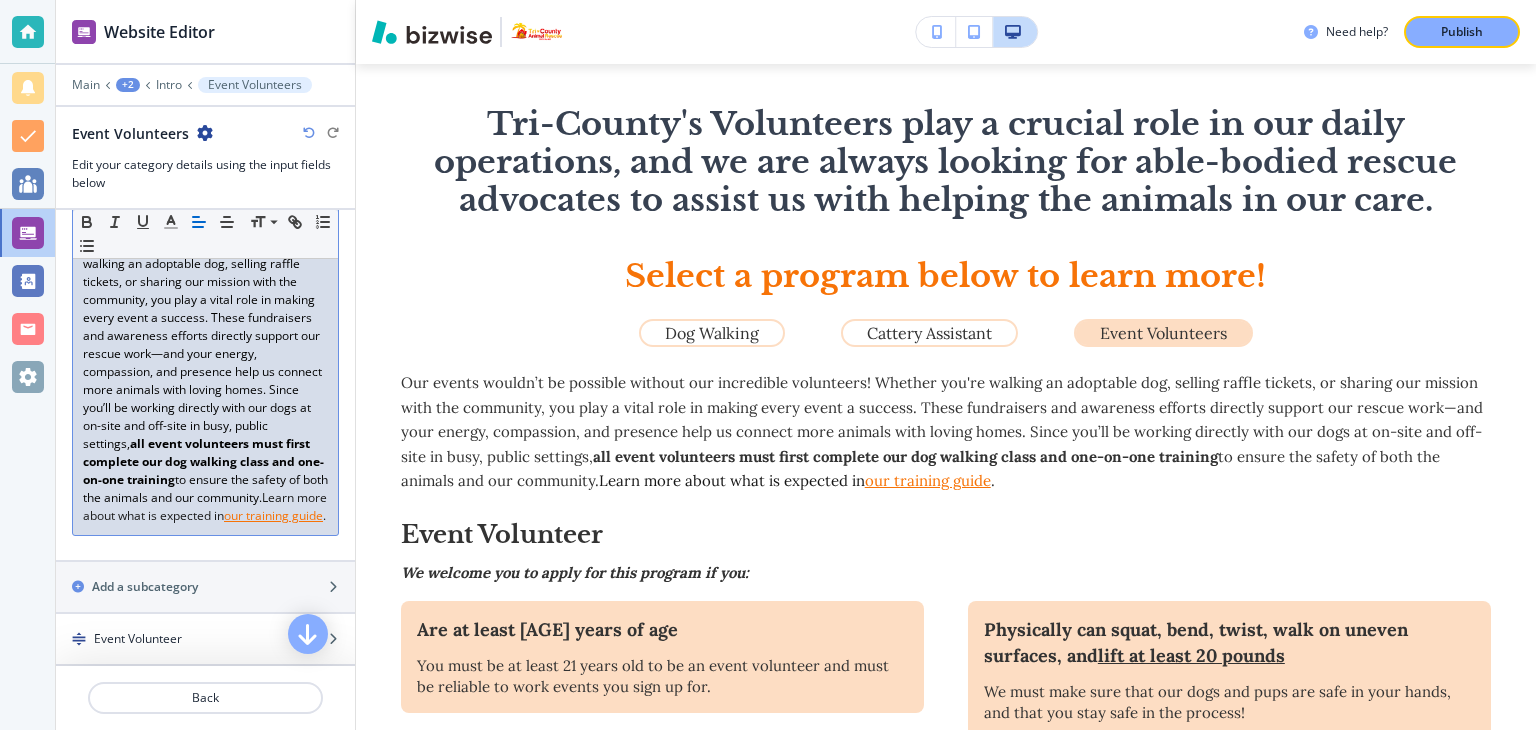 click on "Publish" at bounding box center [1462, 32] 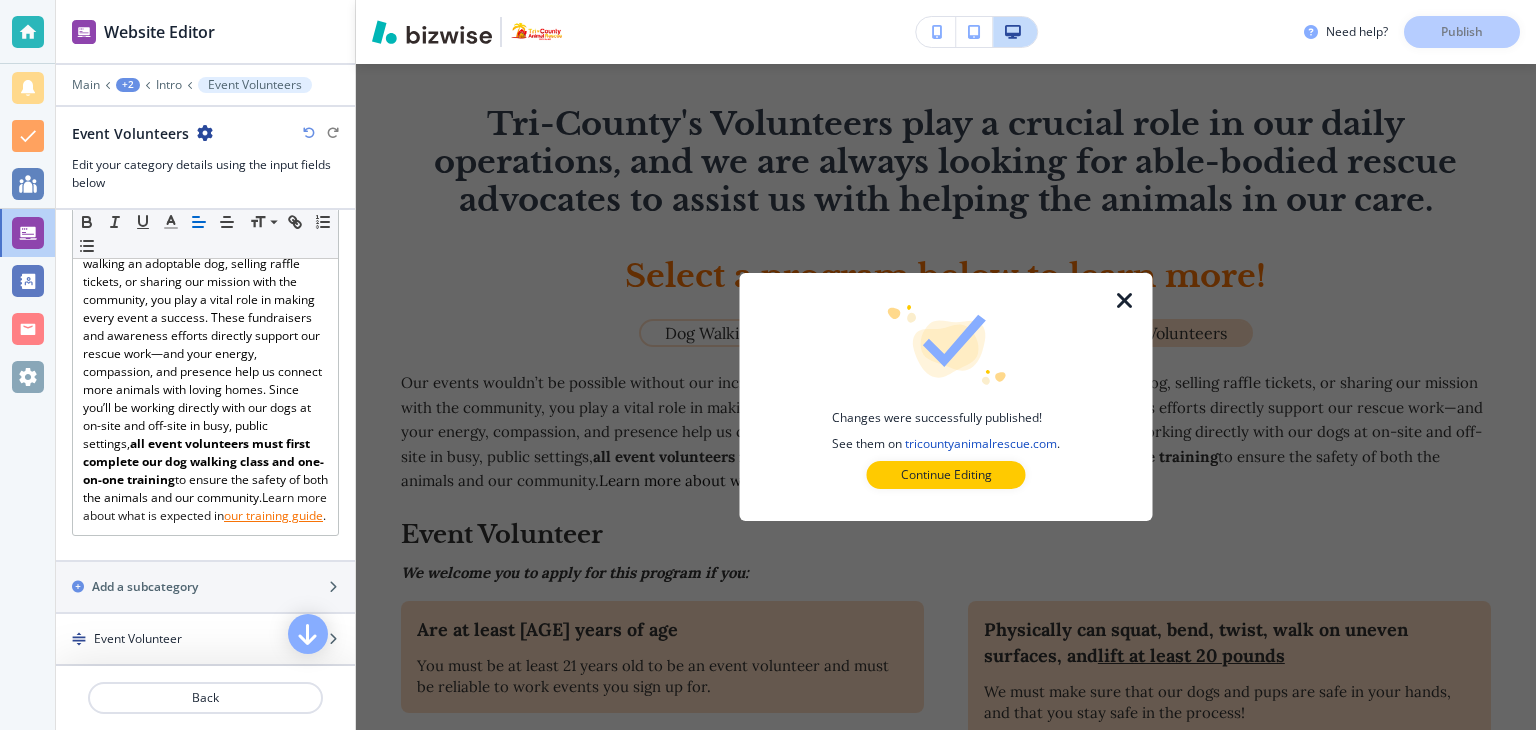 click at bounding box center [1125, 301] 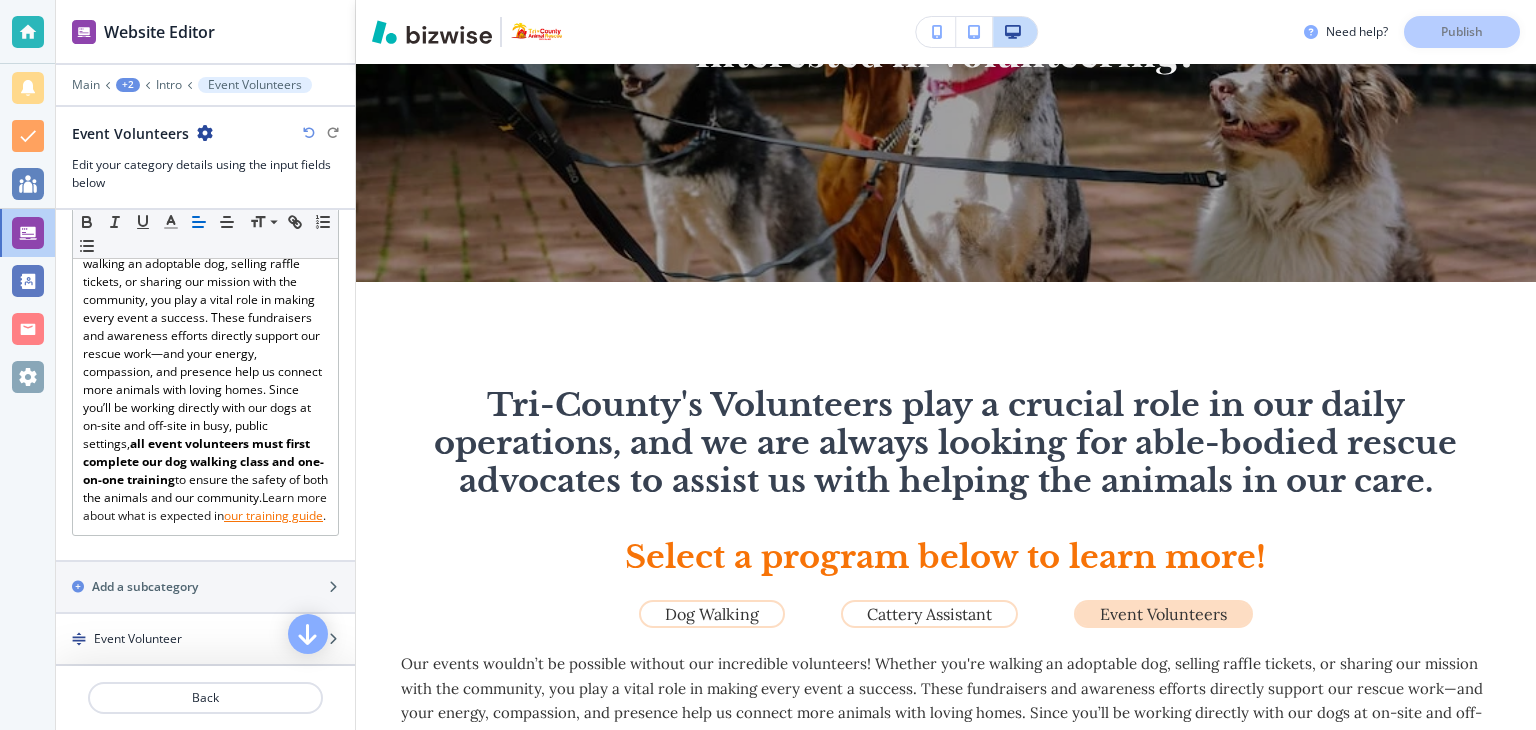 scroll, scrollTop: 81, scrollLeft: 0, axis: vertical 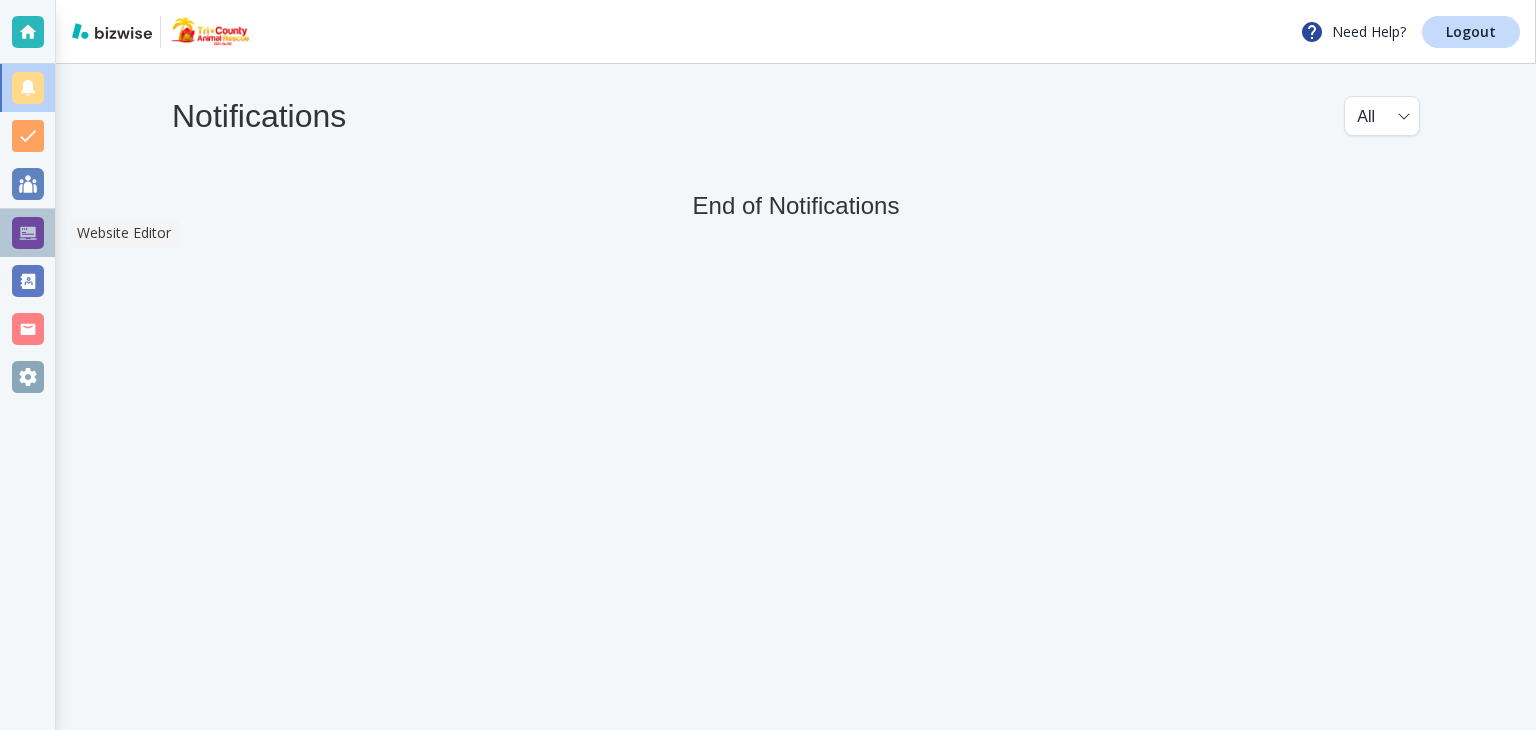 click at bounding box center [28, 233] 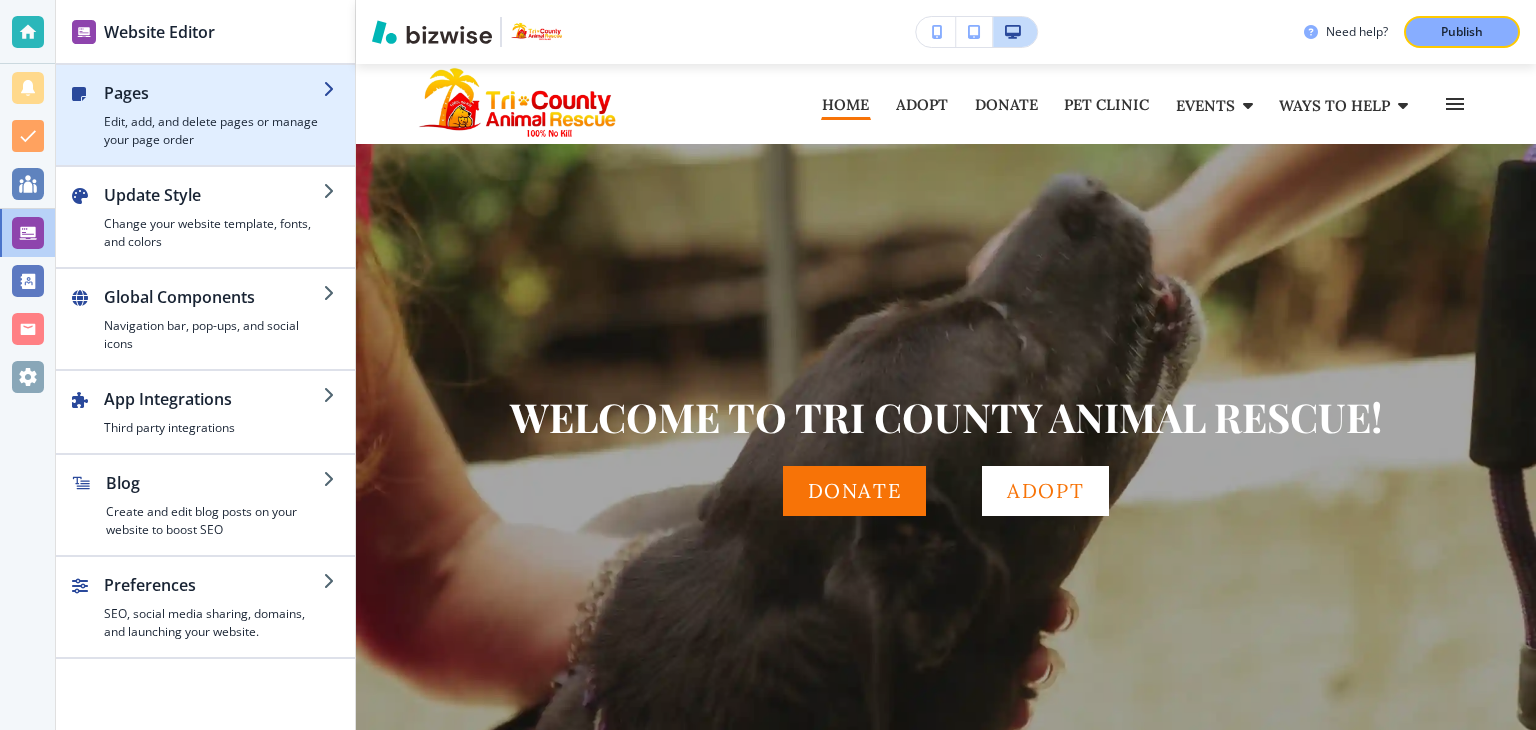 click on "Edit, add, and delete pages or manage your page order" at bounding box center (213, 131) 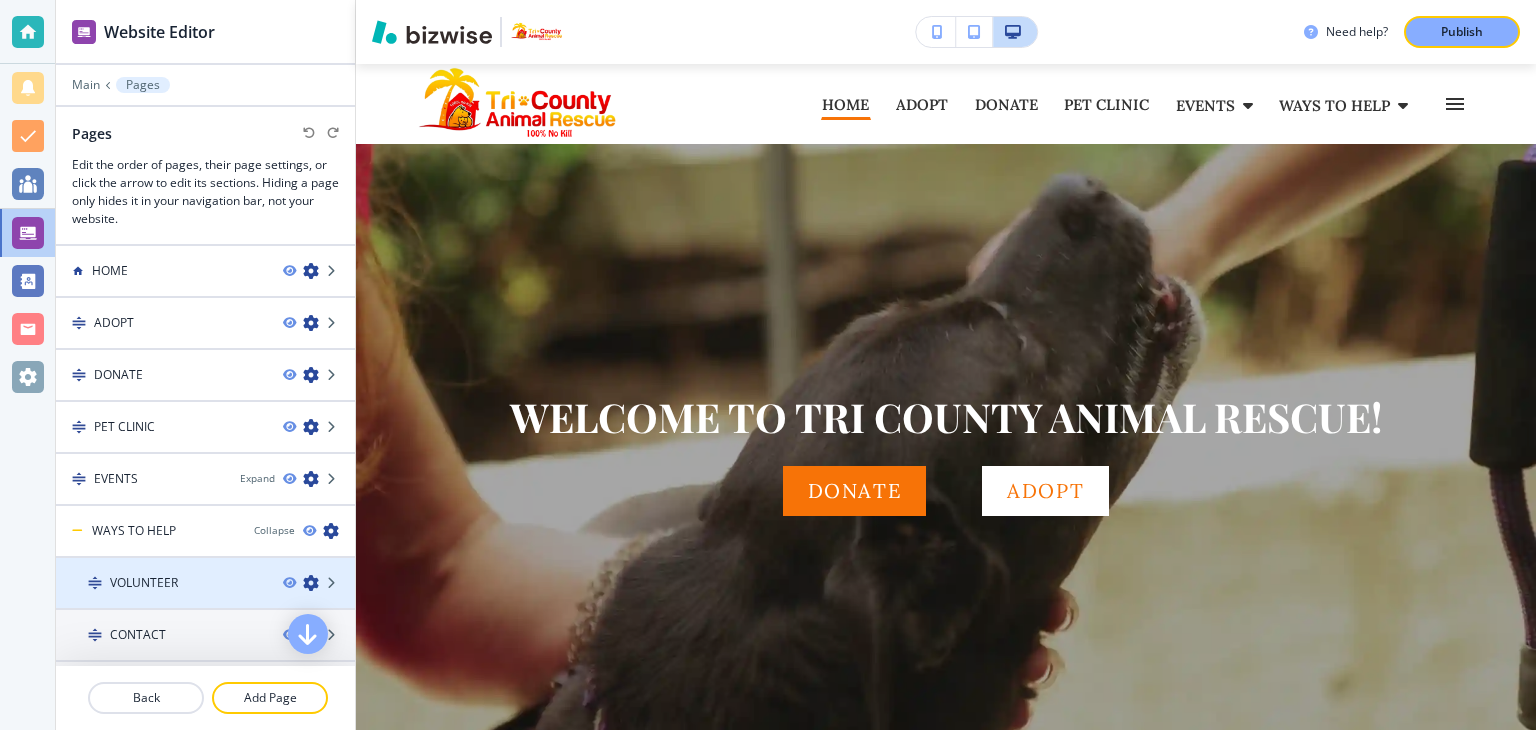 click on "VOLUNTEER" at bounding box center [144, 583] 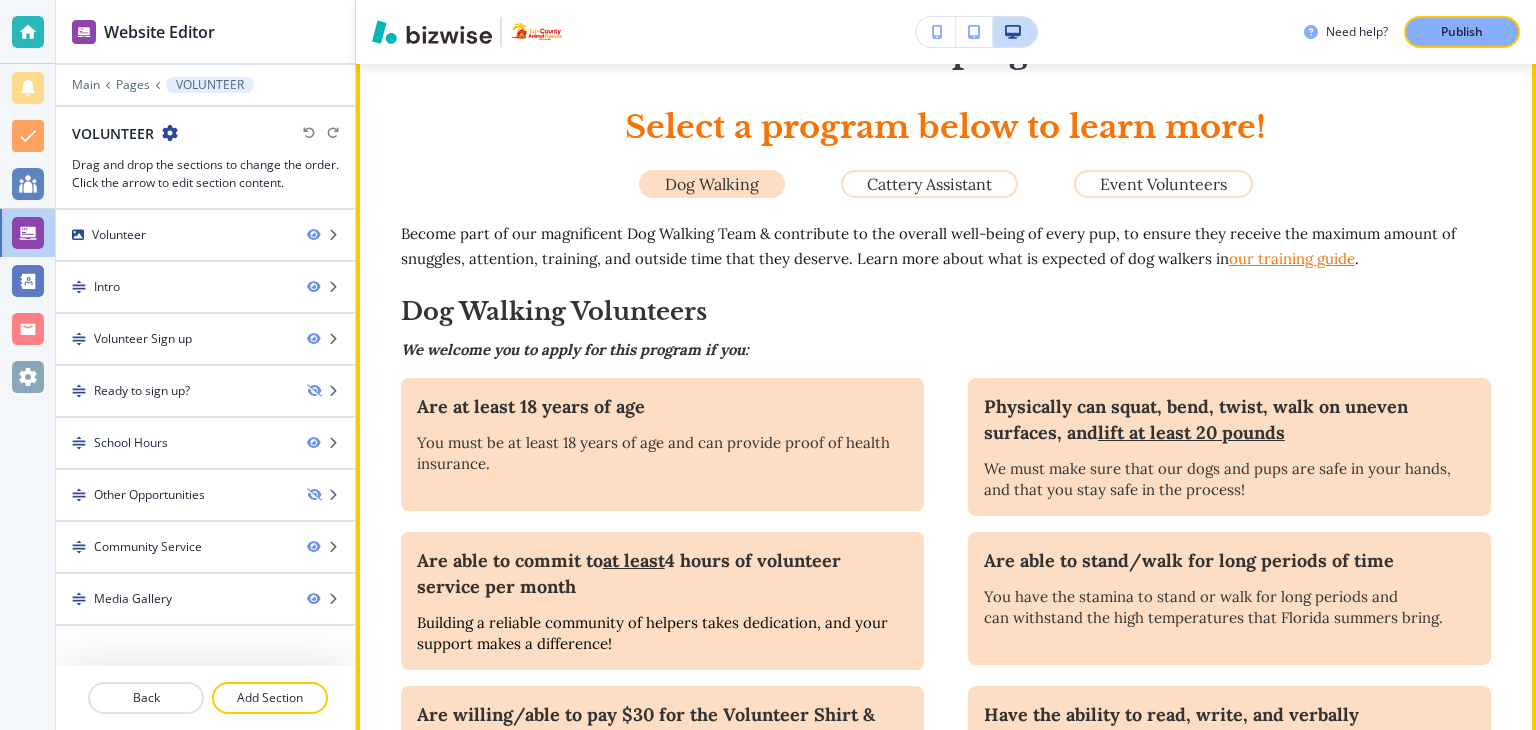 scroll, scrollTop: 900, scrollLeft: 0, axis: vertical 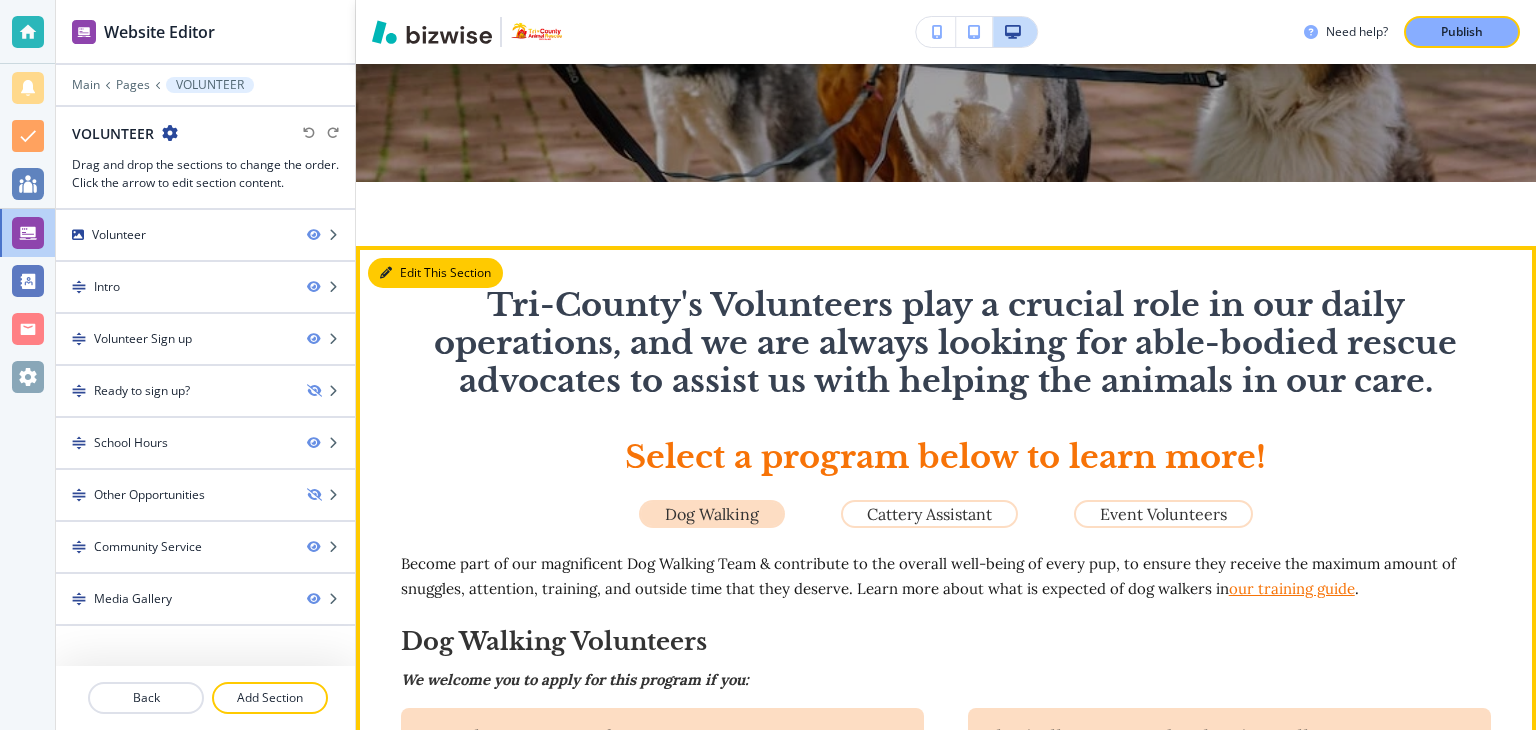 click on "Edit This Section" at bounding box center [435, 273] 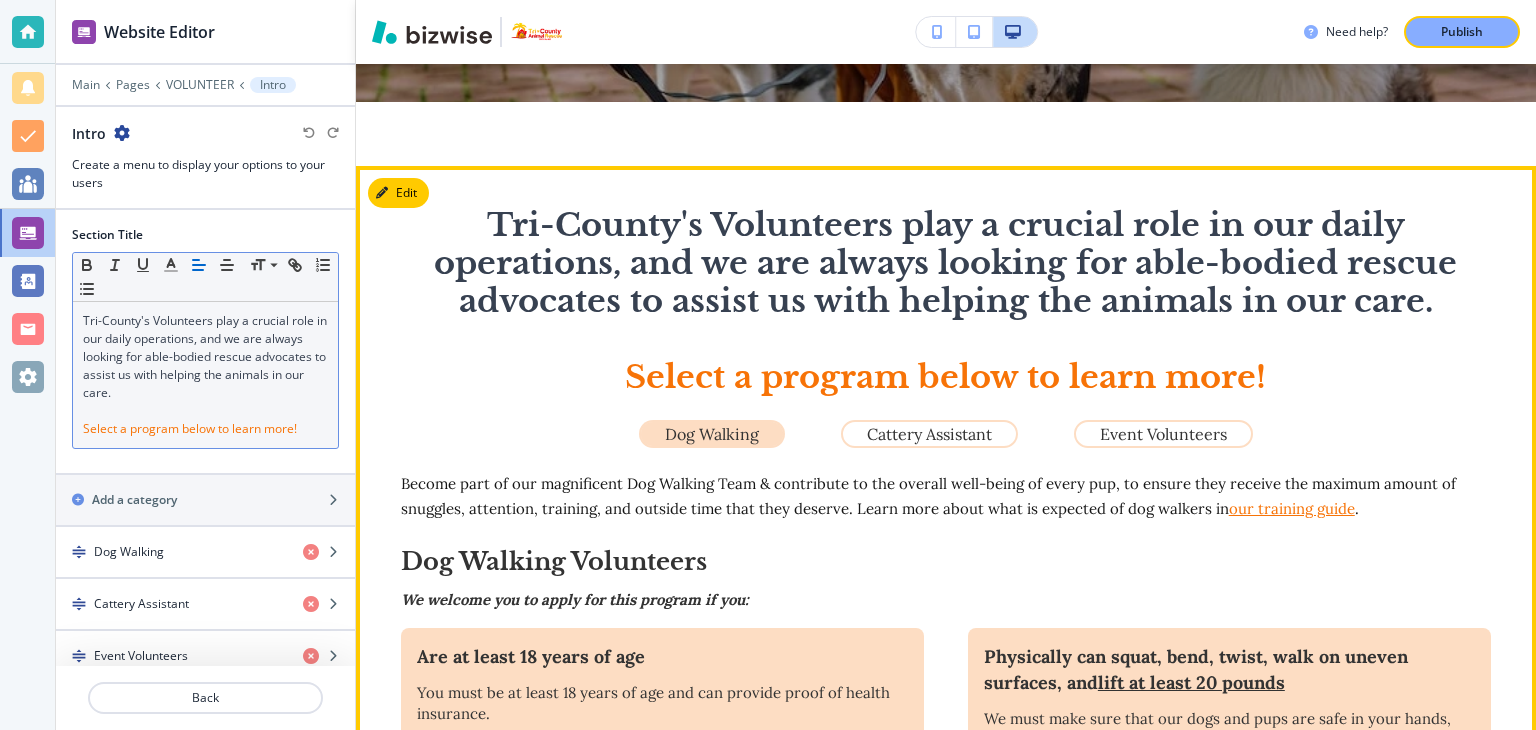 scroll, scrollTop: 581, scrollLeft: 0, axis: vertical 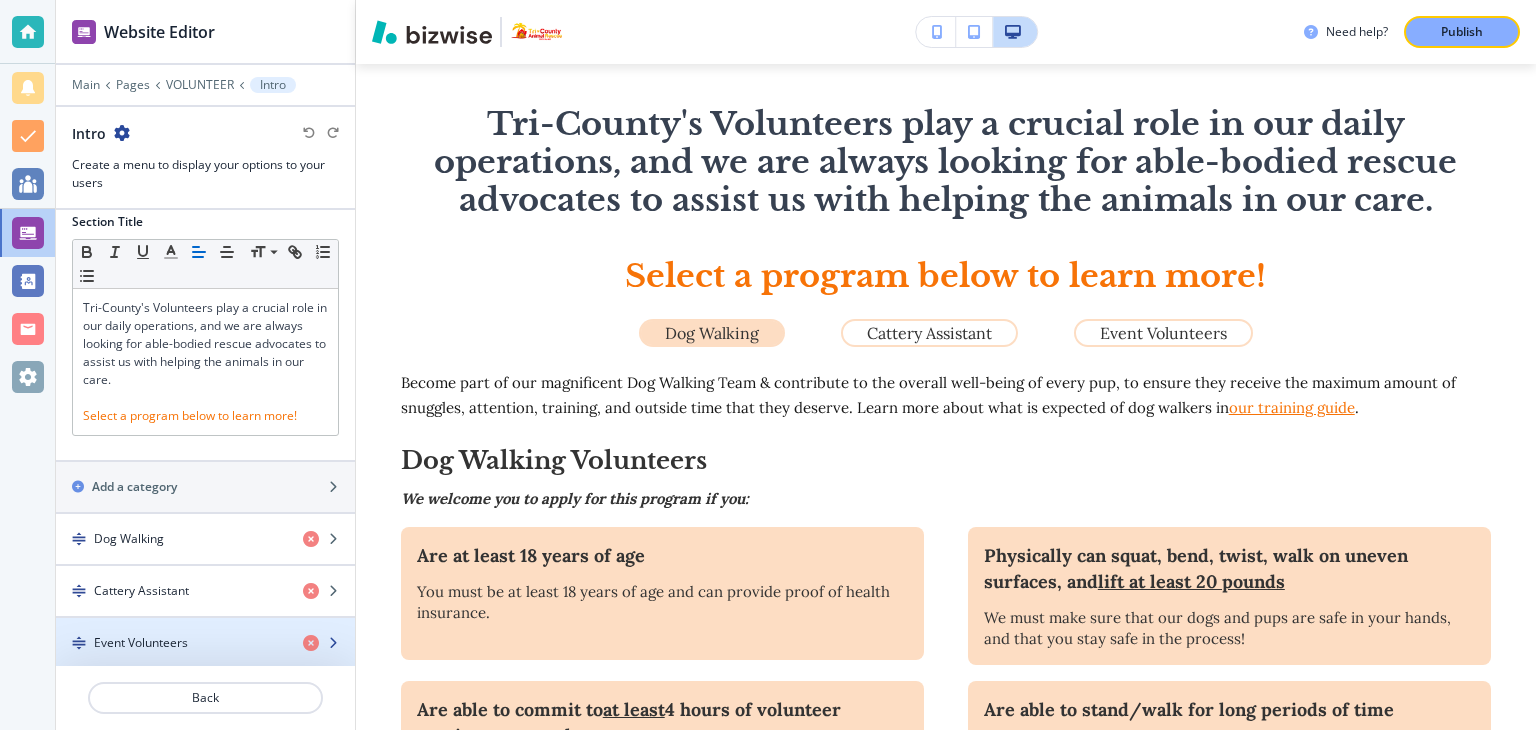 click on "Event Volunteers" at bounding box center [141, 643] 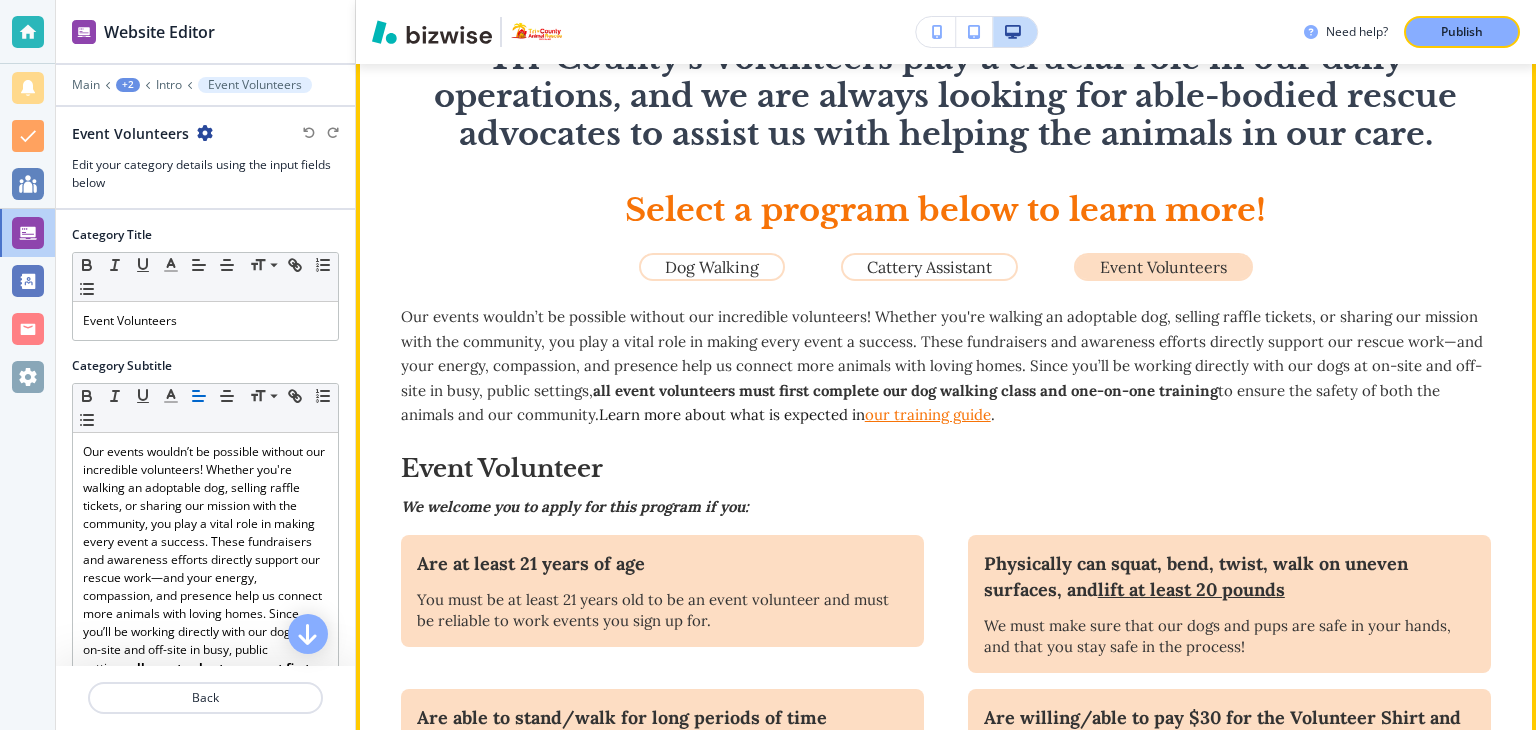 scroll, scrollTop: 681, scrollLeft: 0, axis: vertical 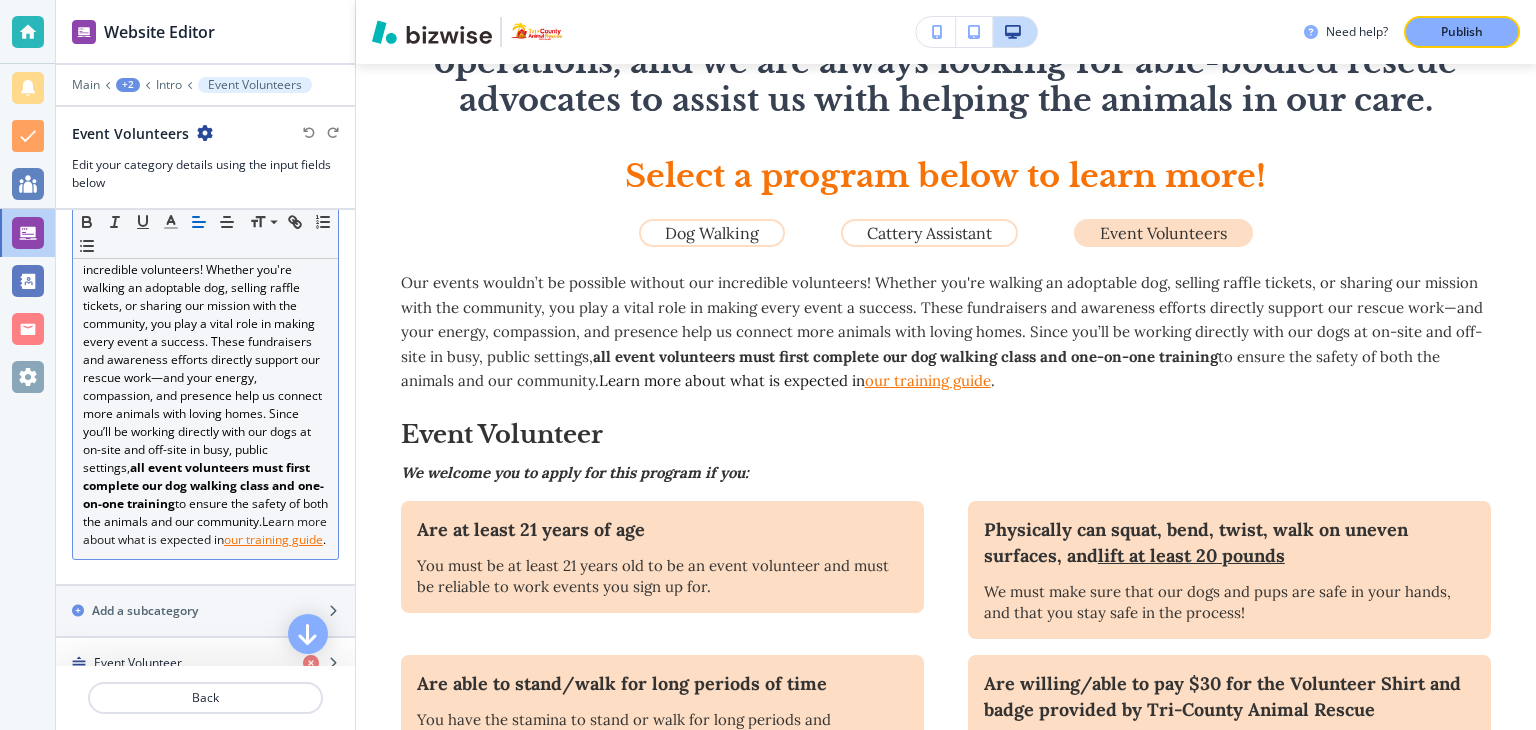 click on "Our events wouldn’t be possible without our incredible volunteers! Whether you're walking an adoptable dog, selling raffle tickets, or sharing our mission with the community, you play a vital role in making every event a success. These fundraisers and awareness efforts directly support our rescue work—and your energy, compassion, and presence help us connect more animals with loving homes. Since you’ll be working directly with our dogs at on-site and off-site in busy, public settings,  all event volunteers must first complete our dog walking class and one-on-one training  to ensure the safety of both the animals and our community.  Learn more about what is expected in  our training guide ." at bounding box center [205, 396] 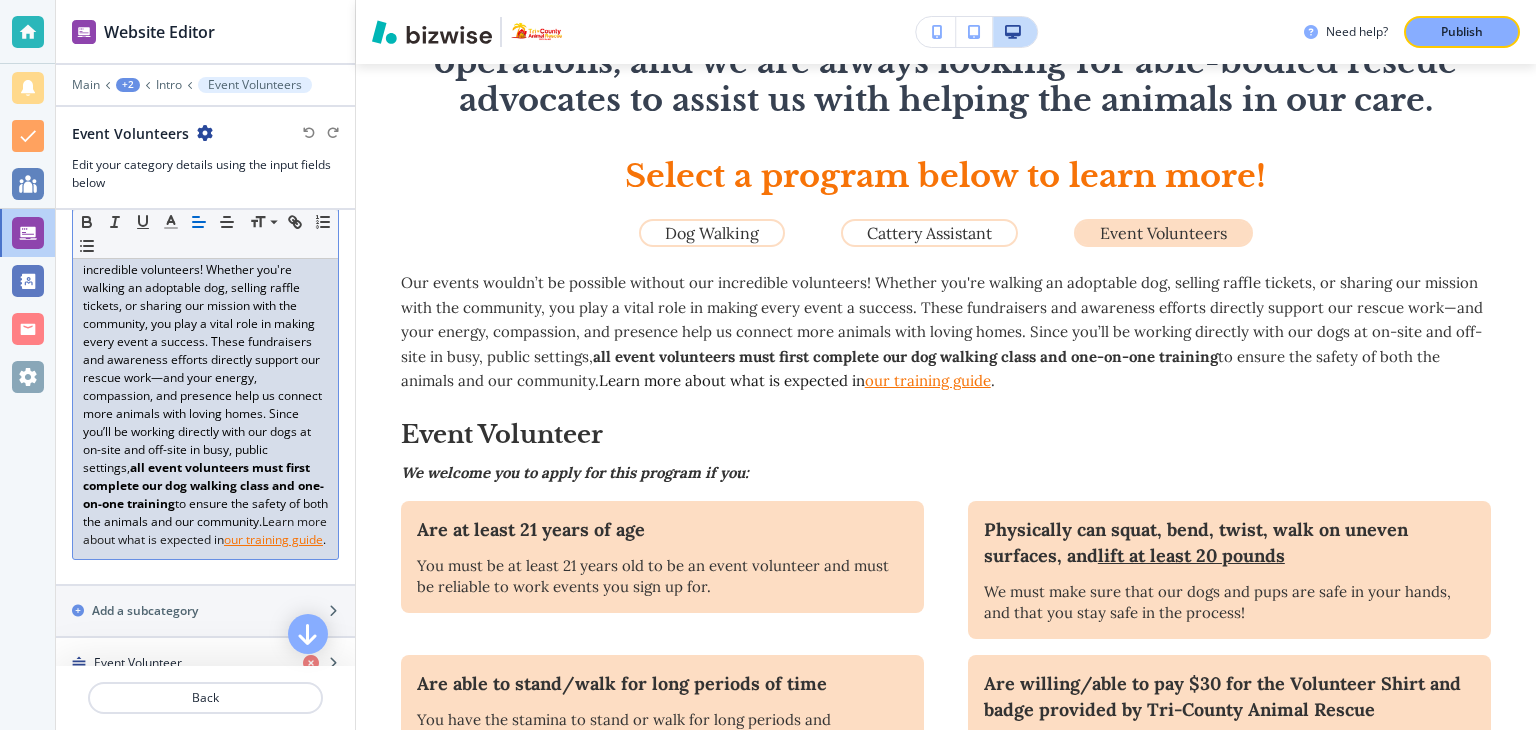 type 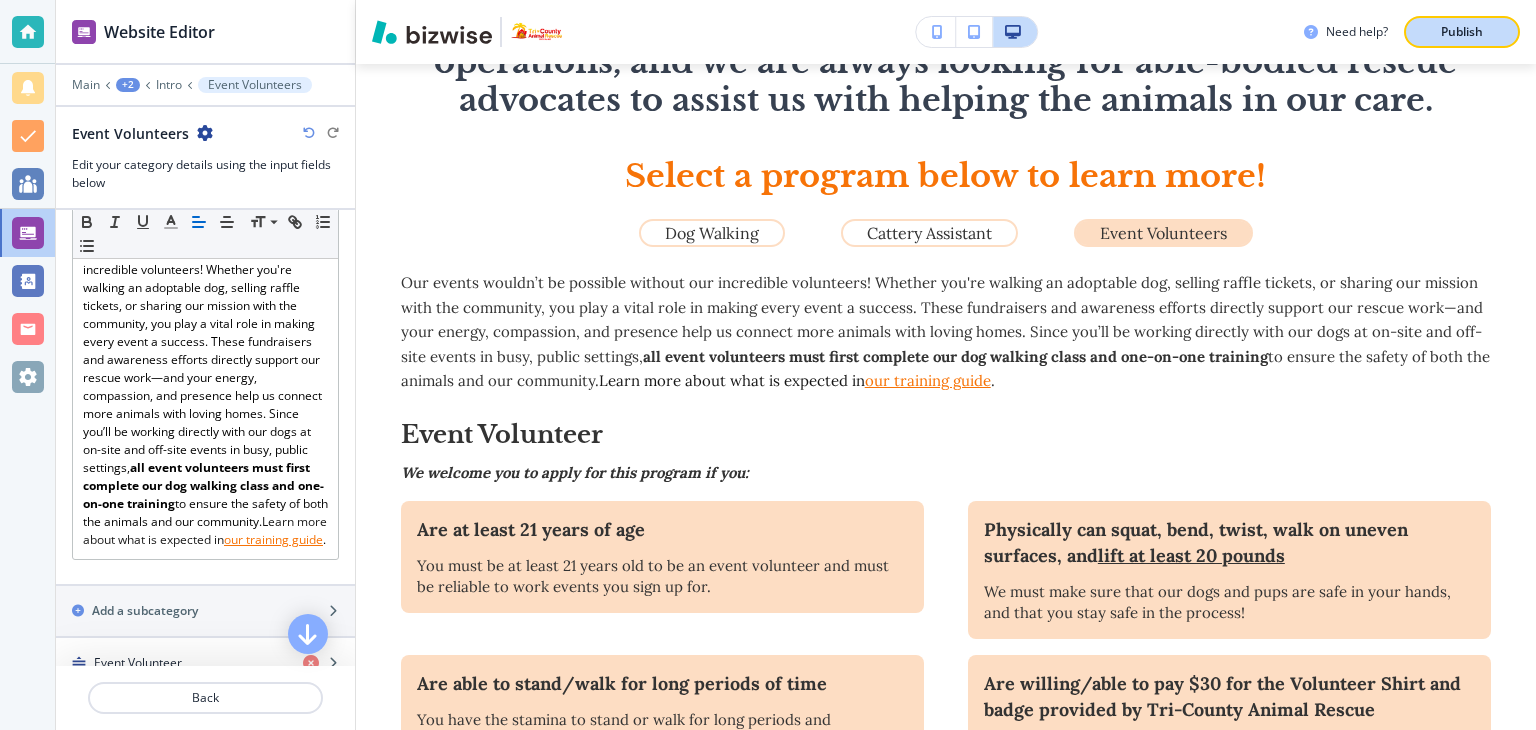 click on "Publish" at bounding box center (1462, 32) 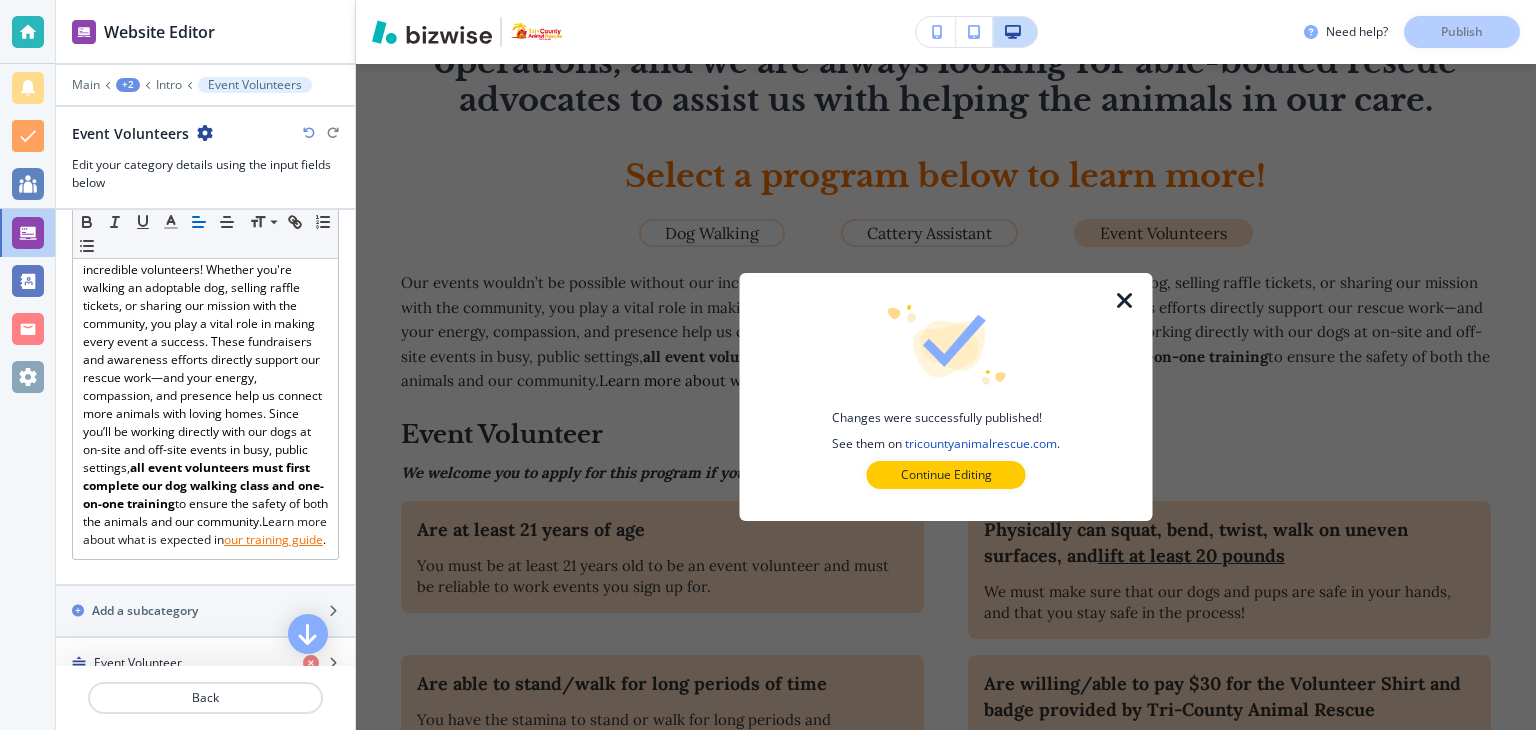 click at bounding box center [1125, 301] 